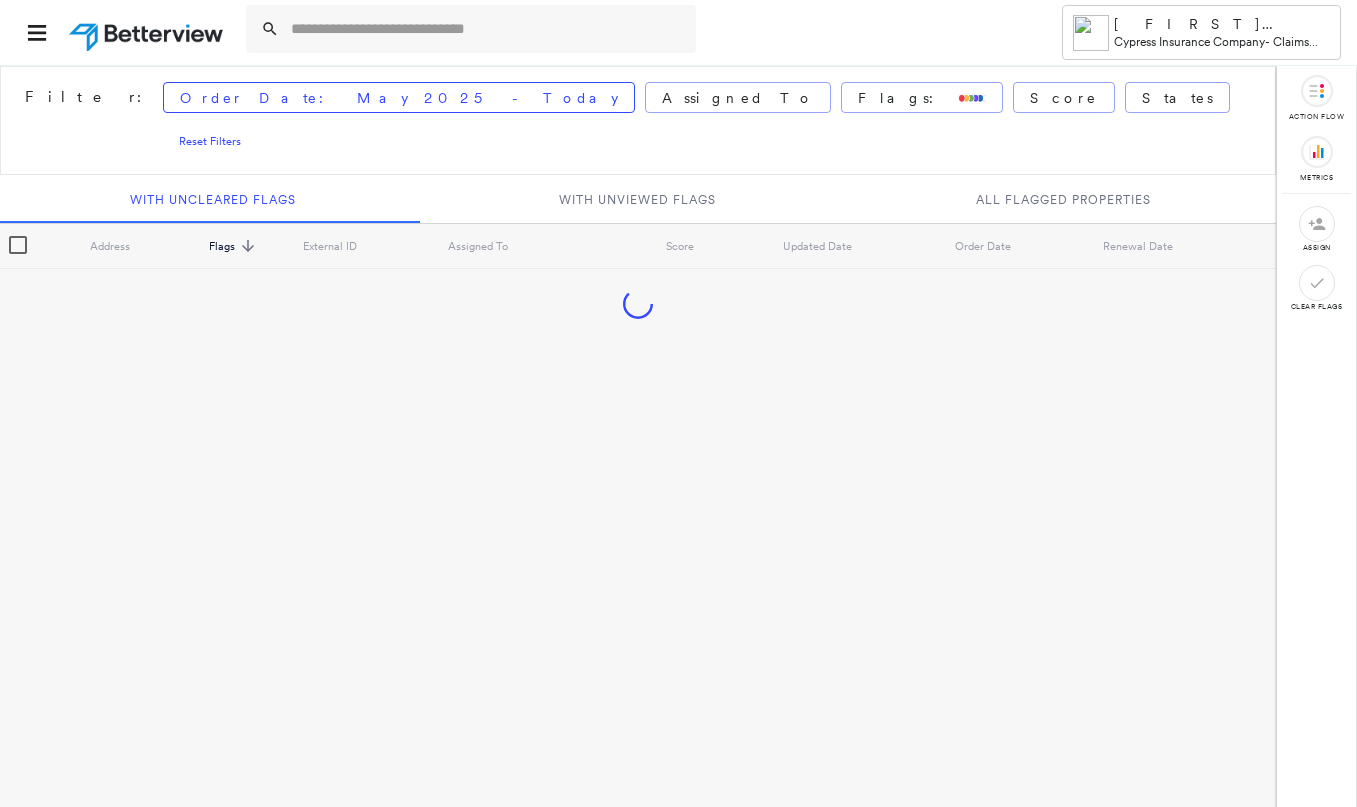 scroll, scrollTop: 0, scrollLeft: 0, axis: both 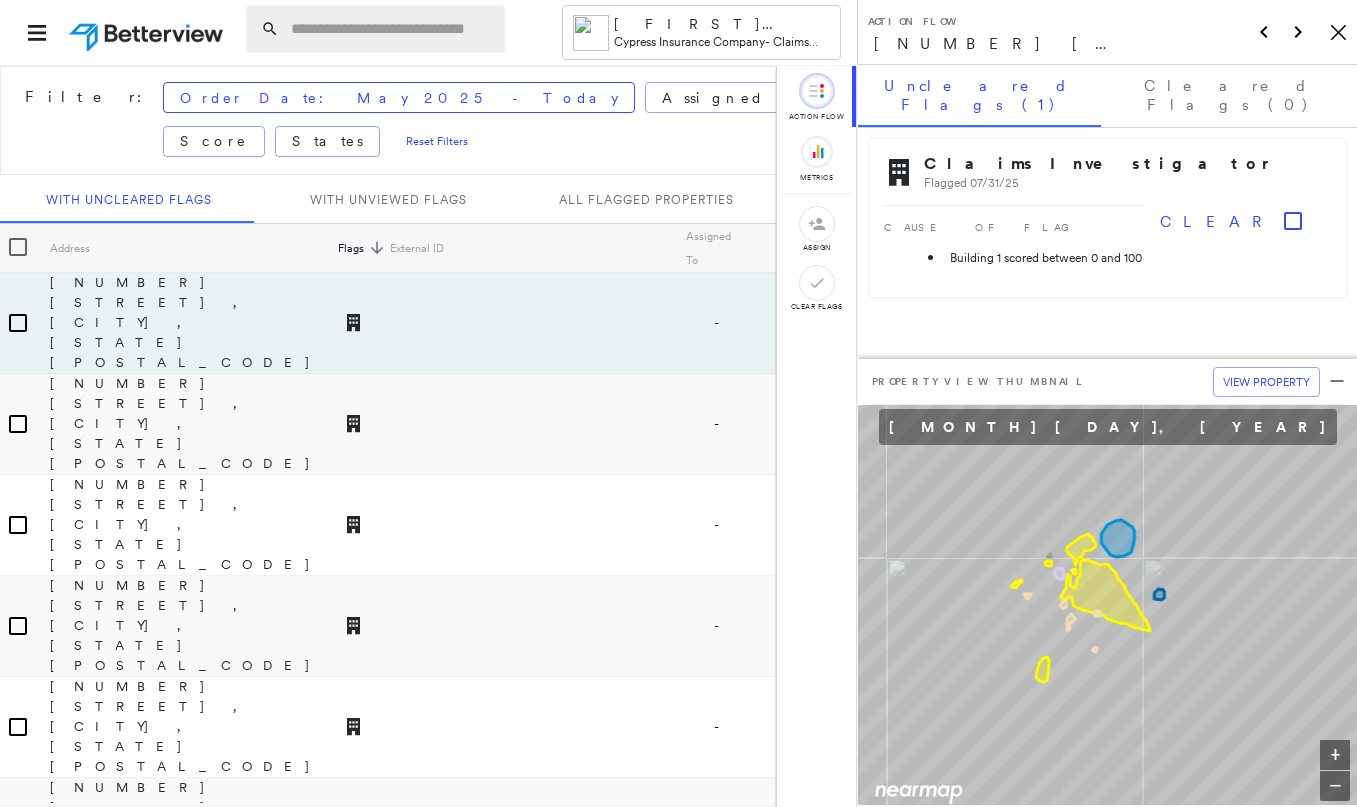click at bounding box center (392, 29) 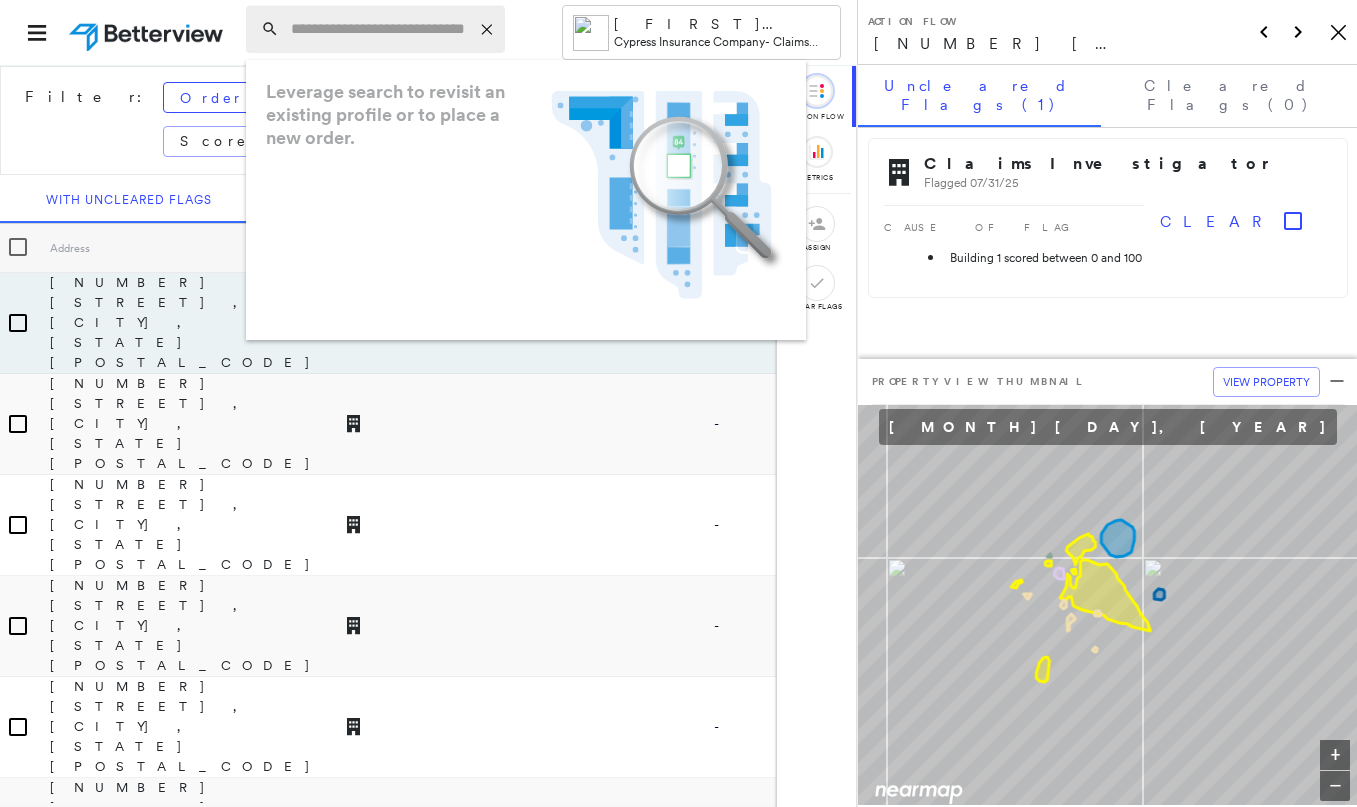 paste on "**********" 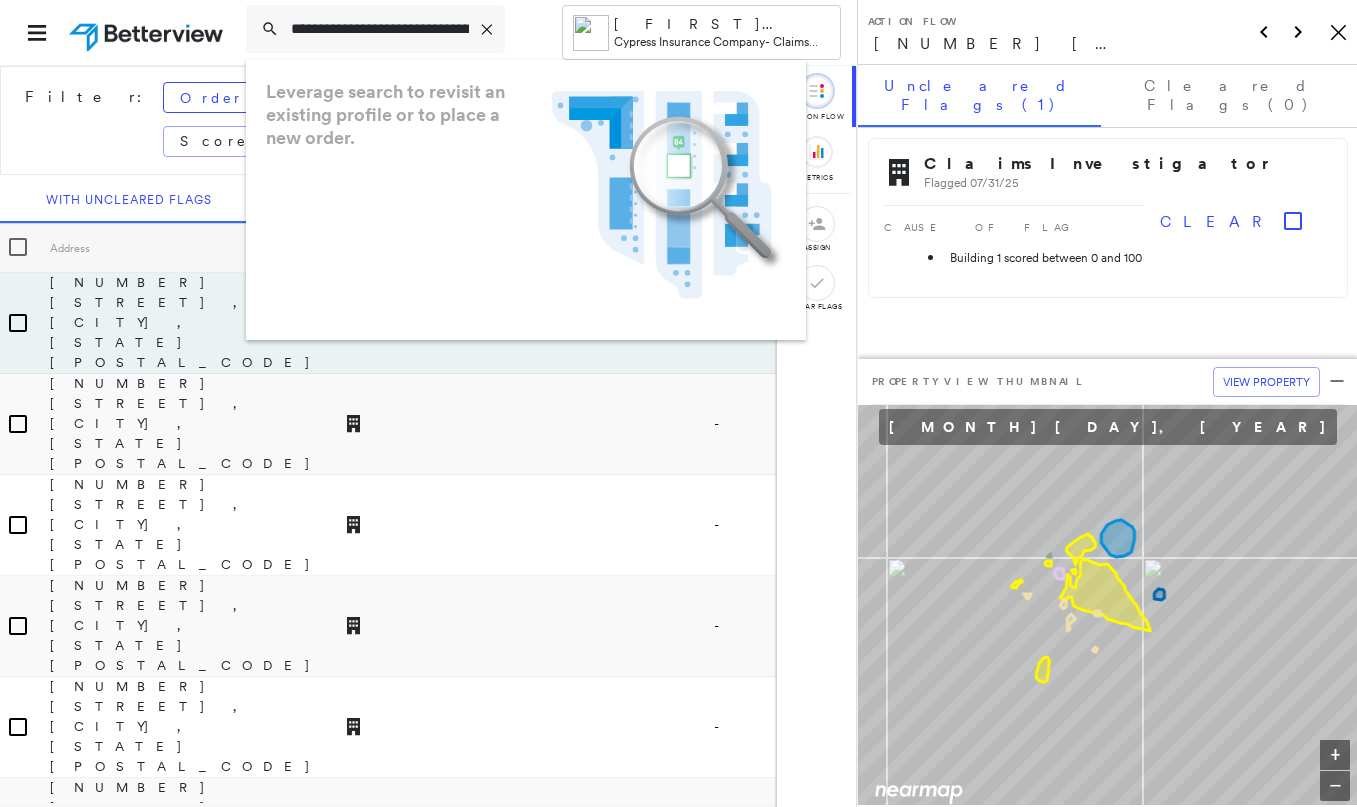 scroll, scrollTop: 0, scrollLeft: 140, axis: horizontal 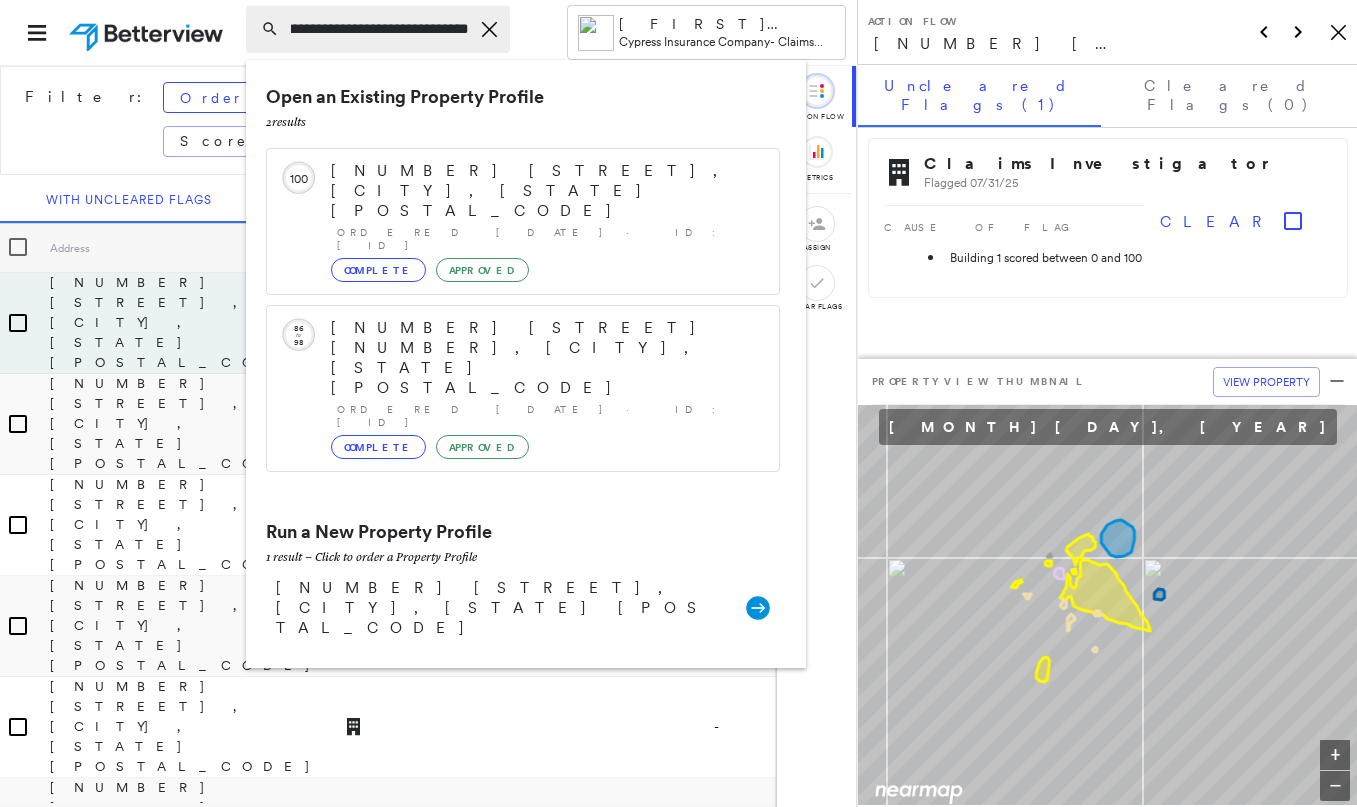 click on "**********" at bounding box center (380, 29) 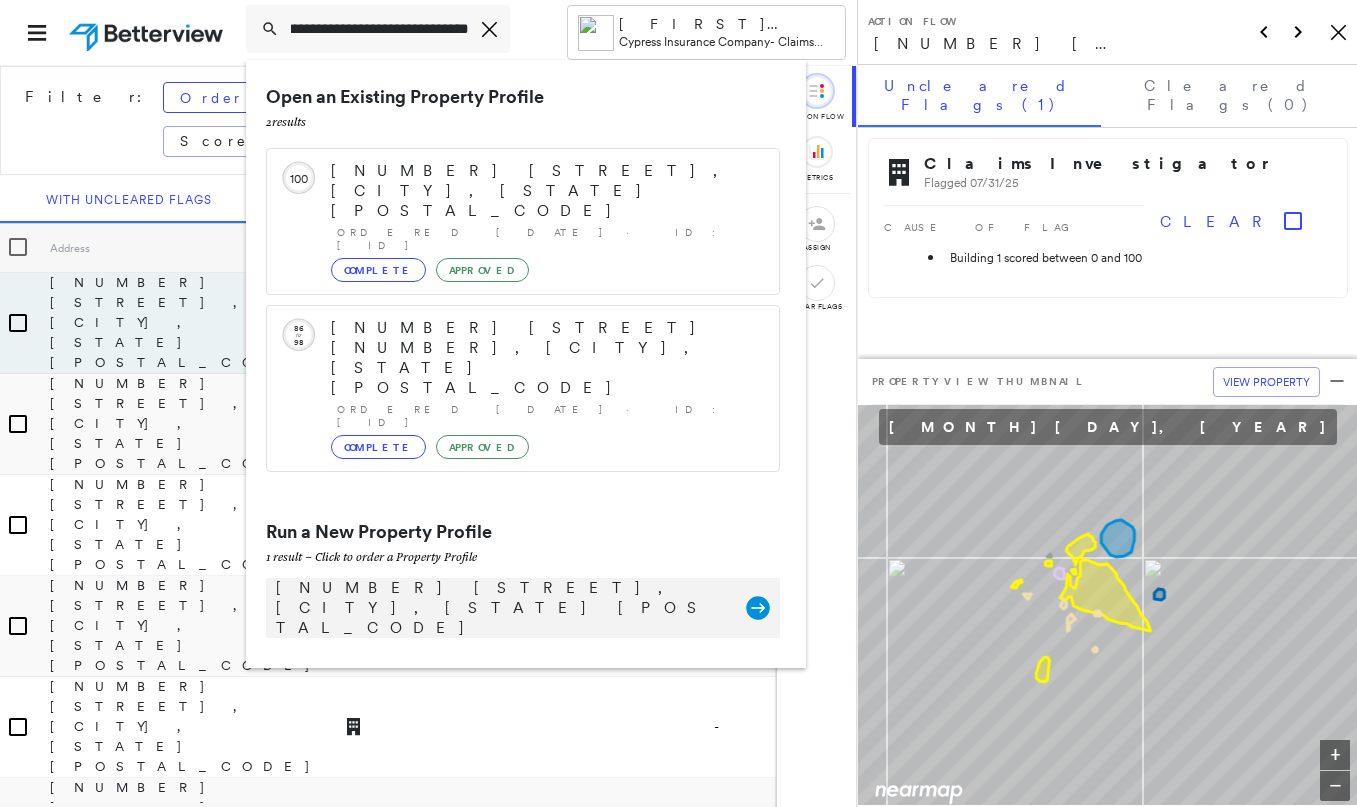 type on "**********" 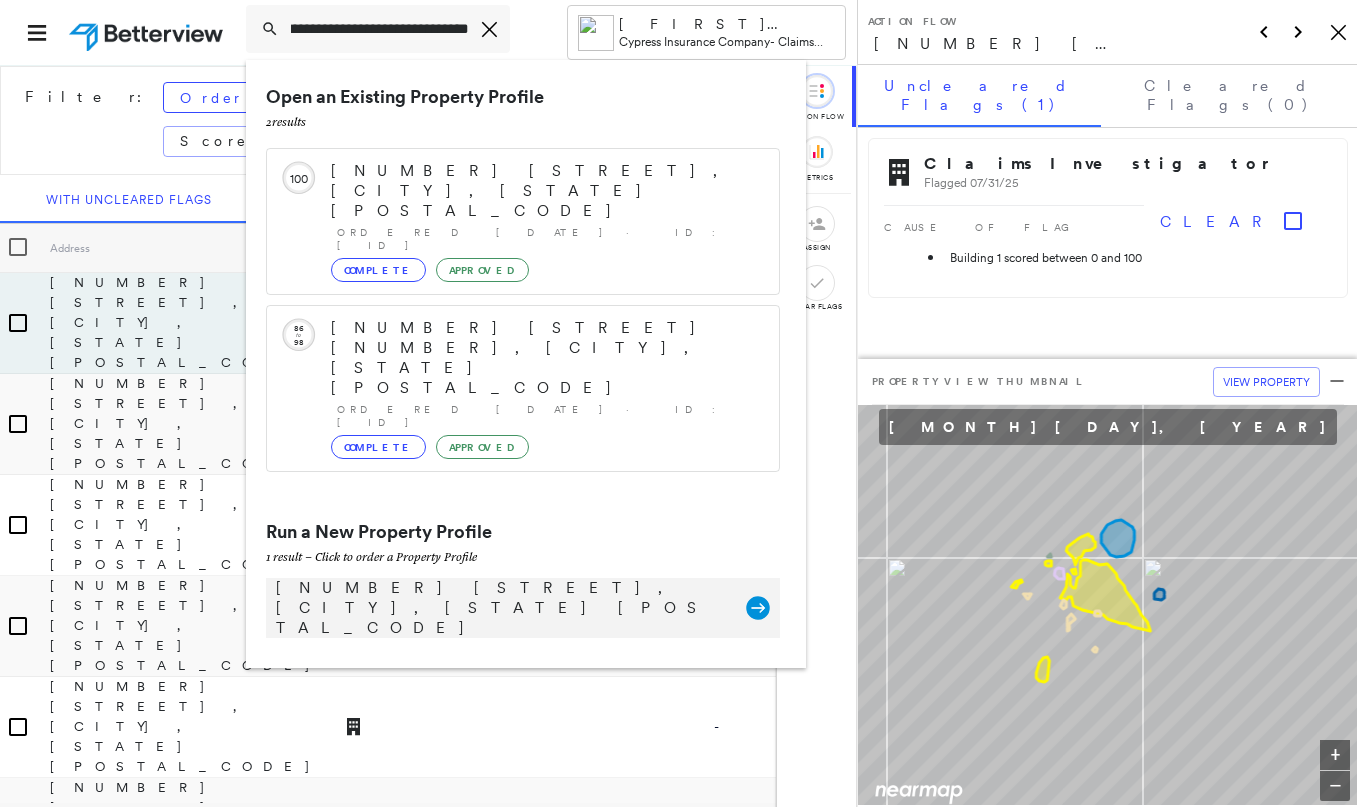 click on "[NUMBER] [STREET], [CITY], [STATE] [POSTAL_CODE], USA Group Created with Sketch." at bounding box center [523, 608] 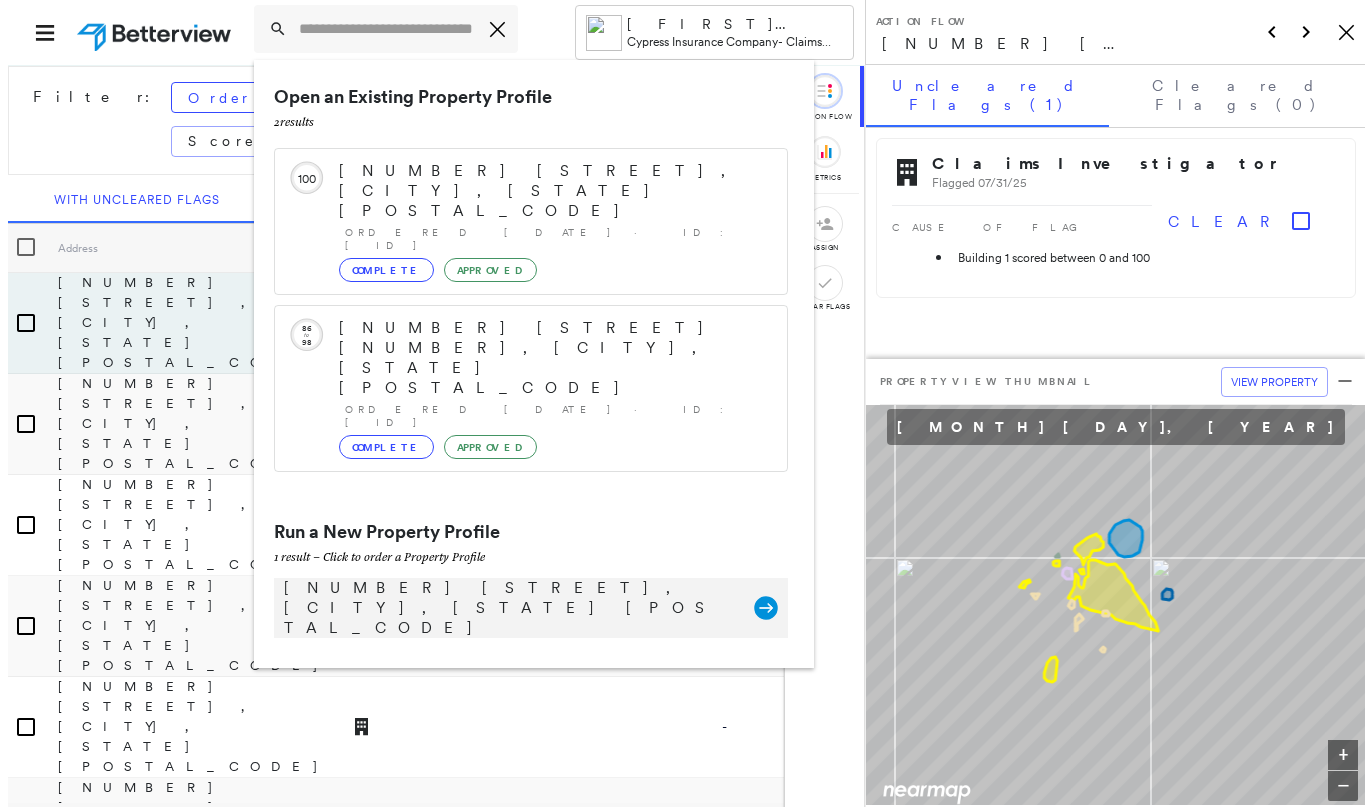 scroll, scrollTop: 0, scrollLeft: 0, axis: both 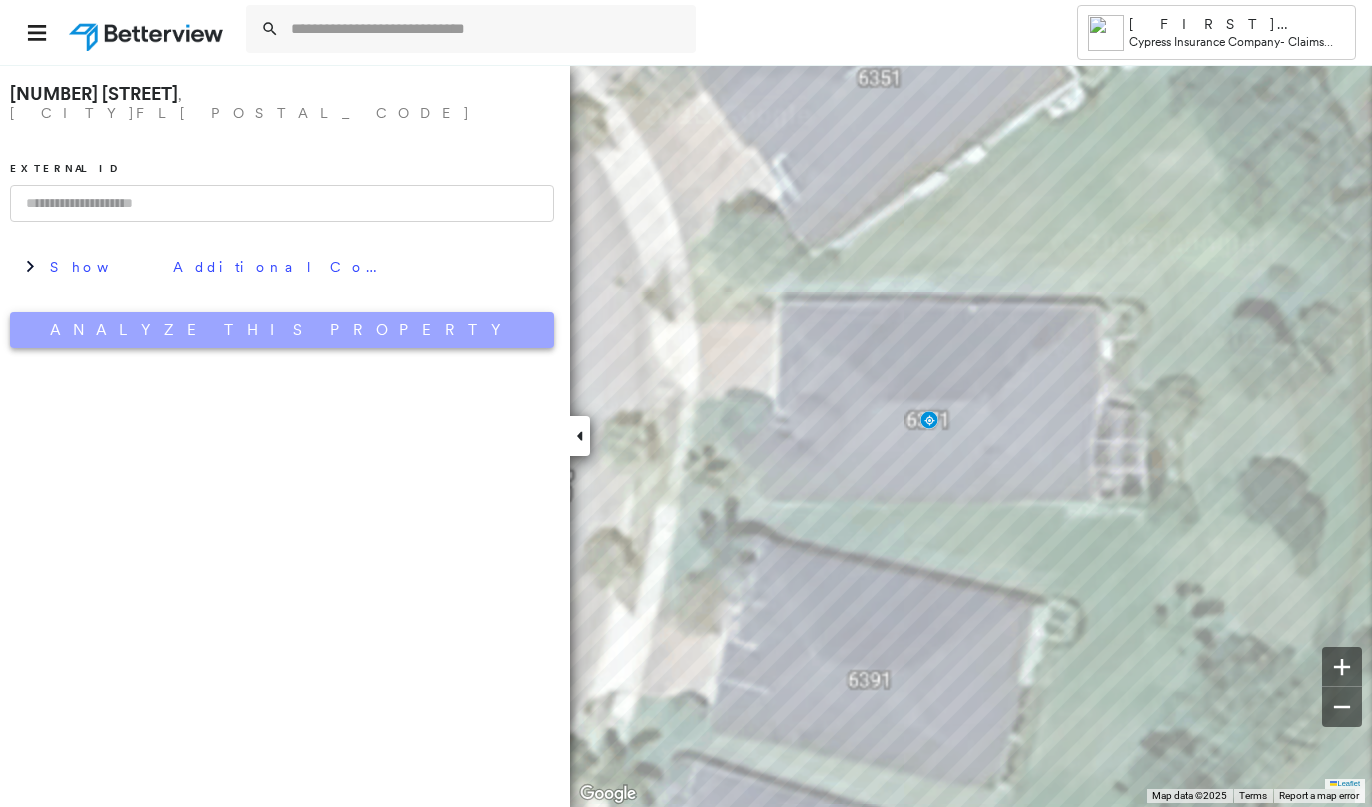 click on "Analyze This Property" at bounding box center [282, 330] 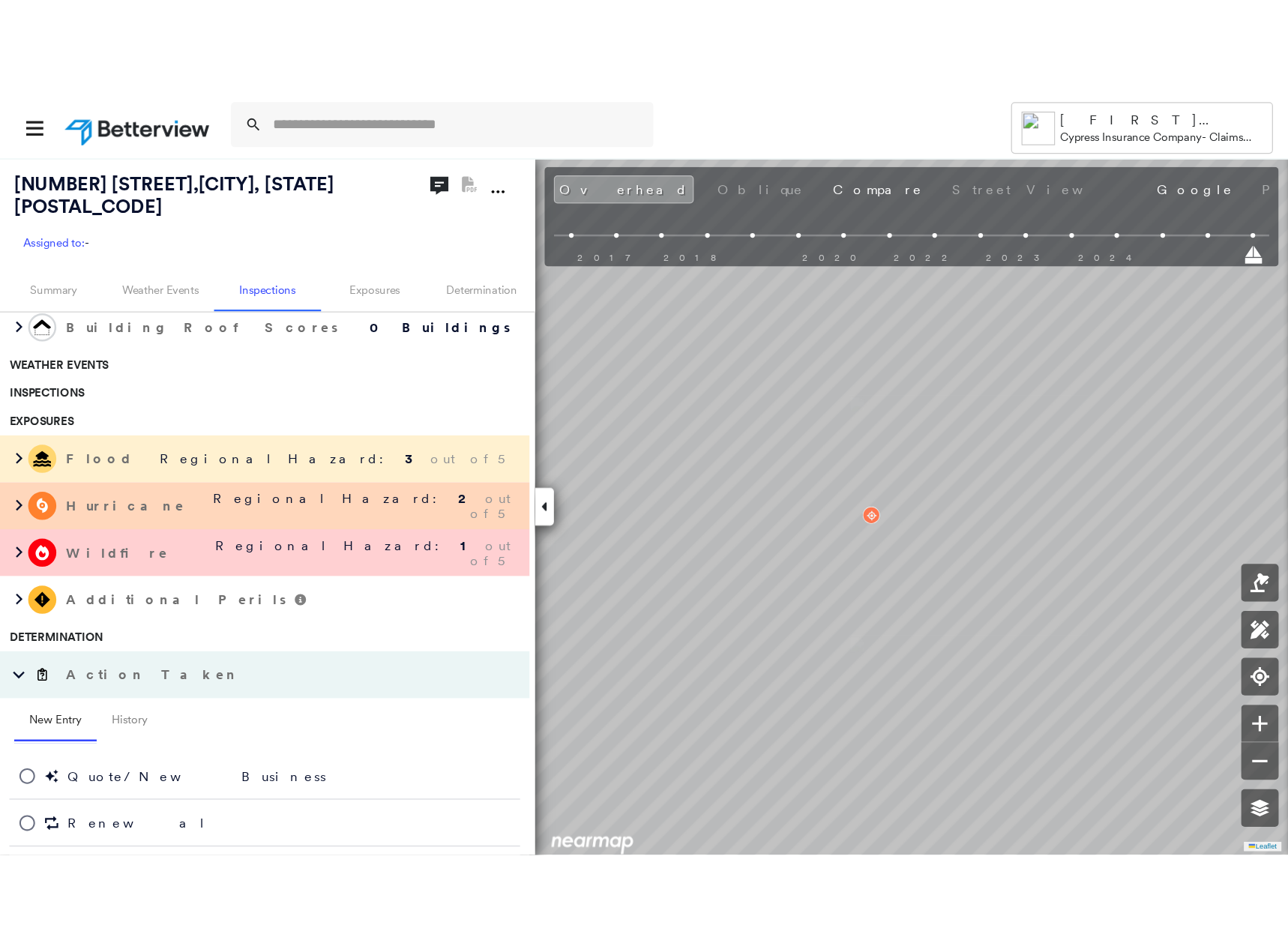 scroll, scrollTop: 0, scrollLeft: 0, axis: both 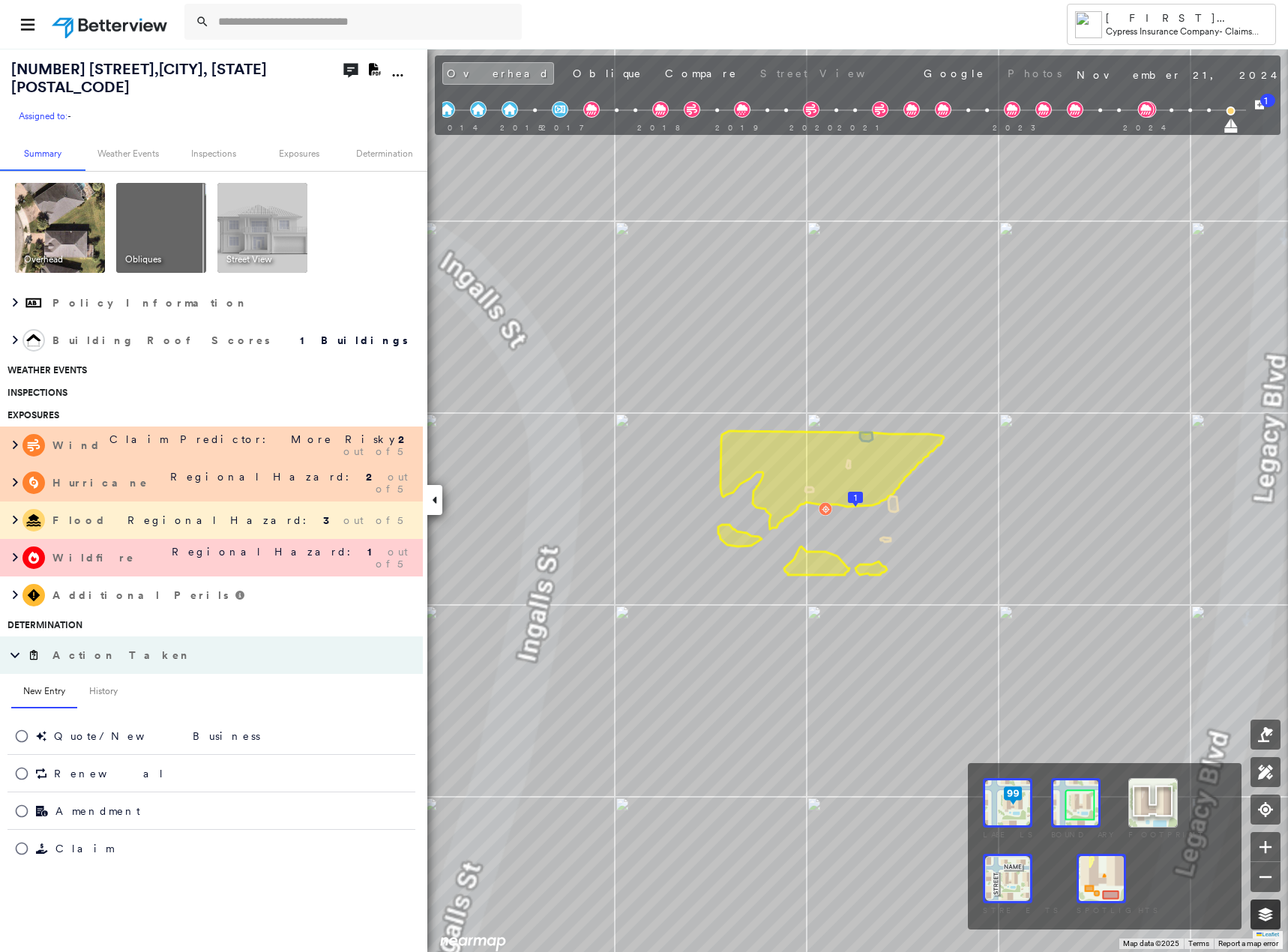 click at bounding box center [1266, 915] 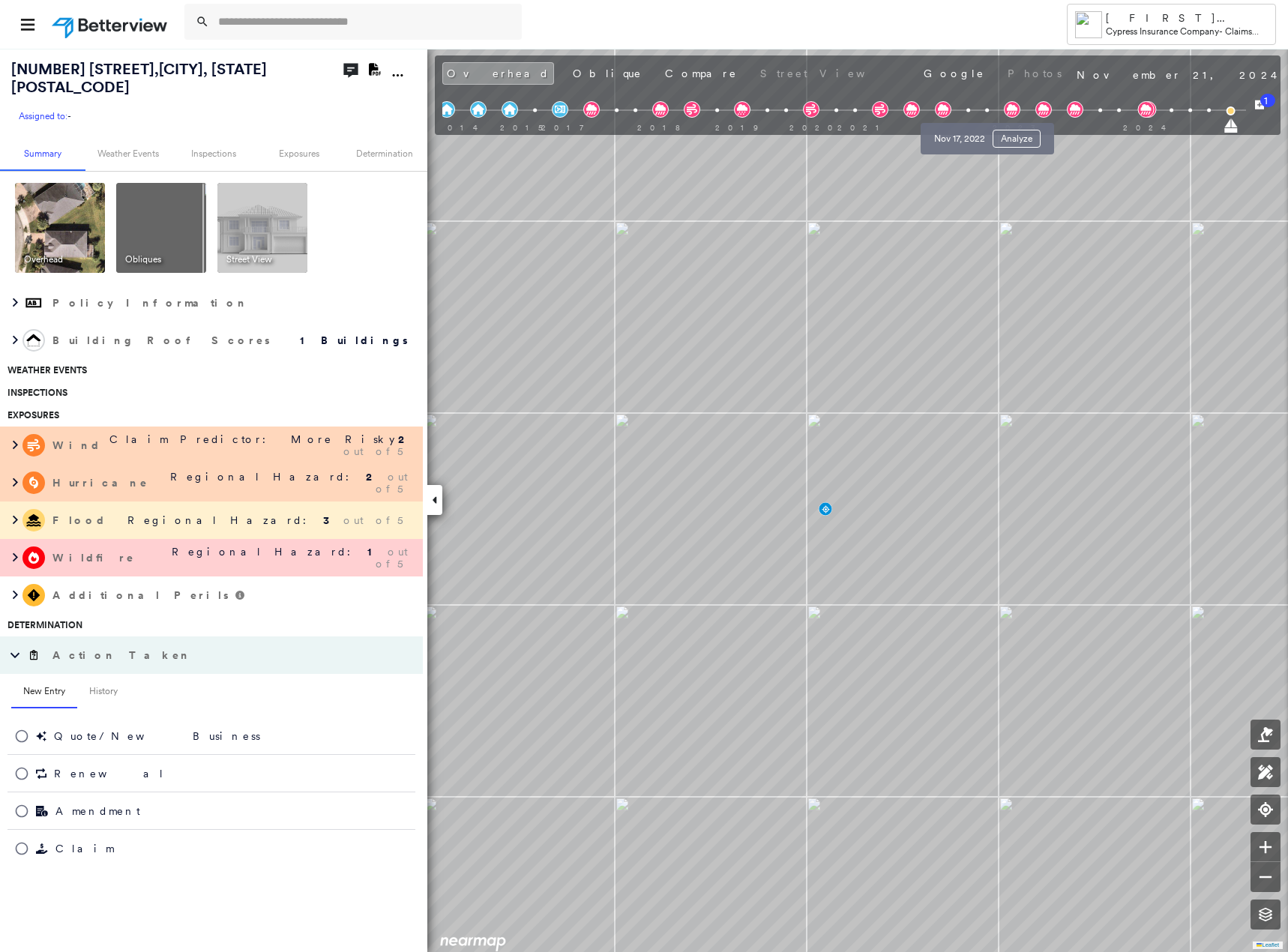 click at bounding box center [987, 110] 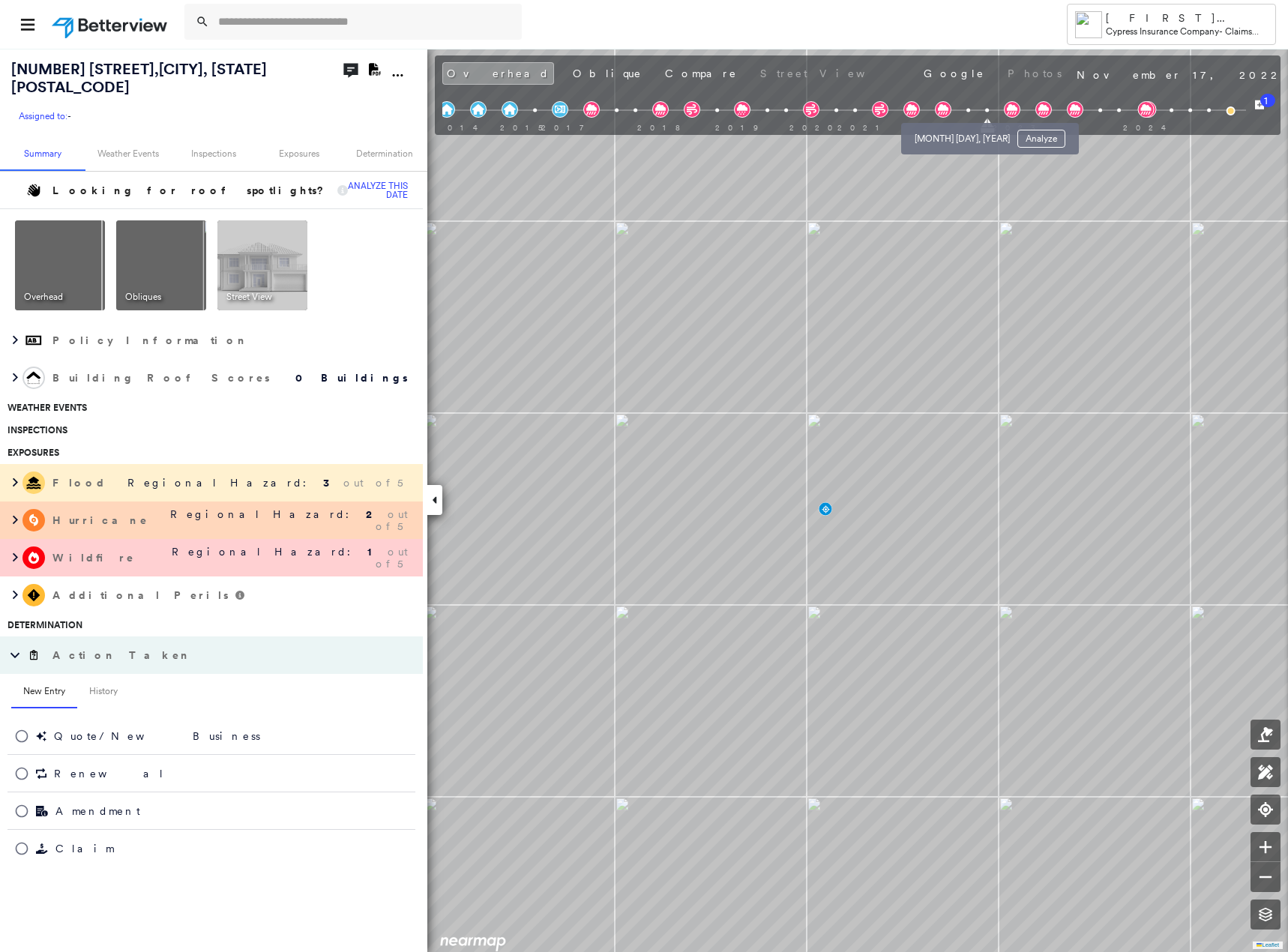 click at bounding box center [968, 110] 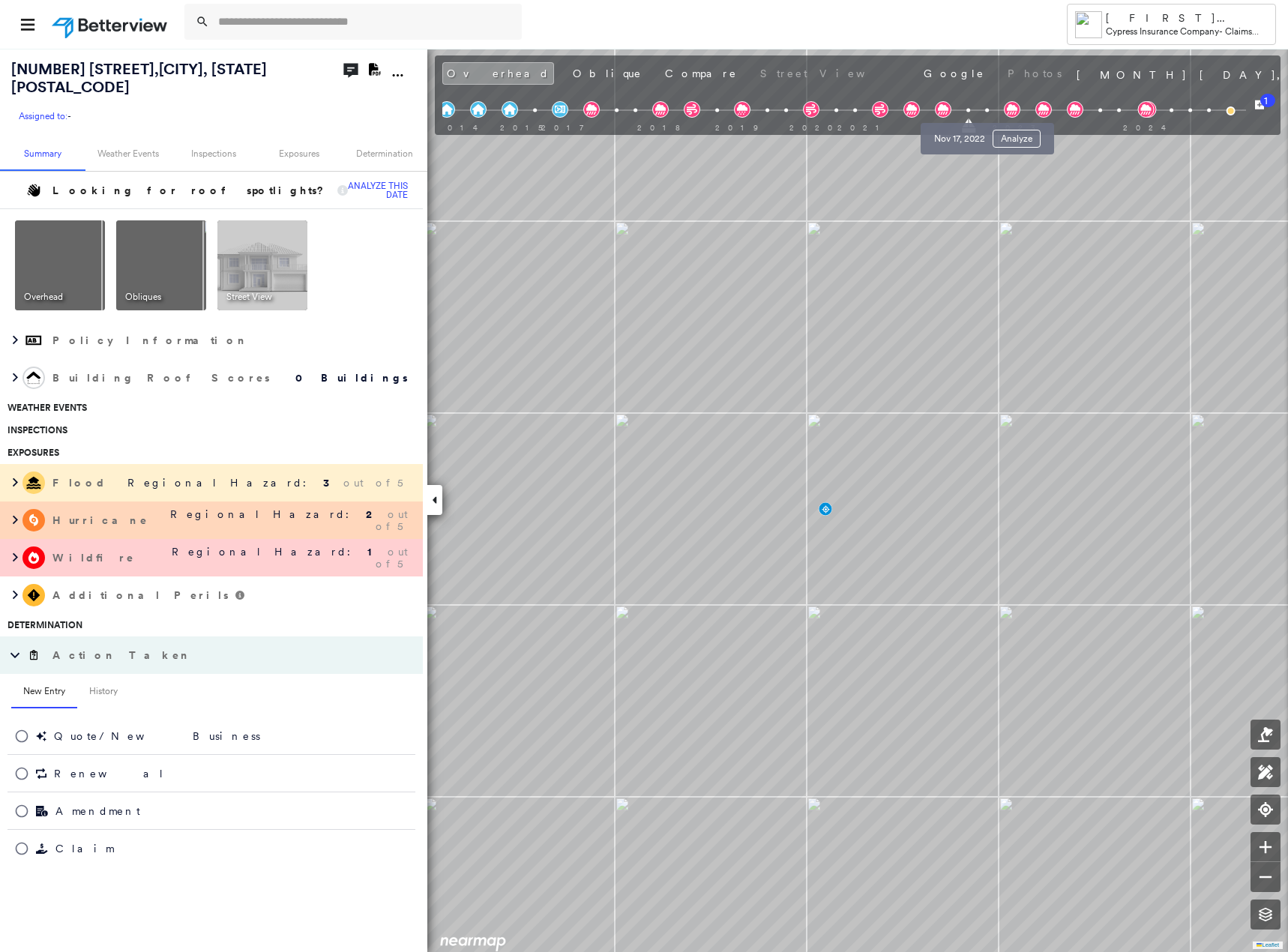 click at bounding box center [987, 110] 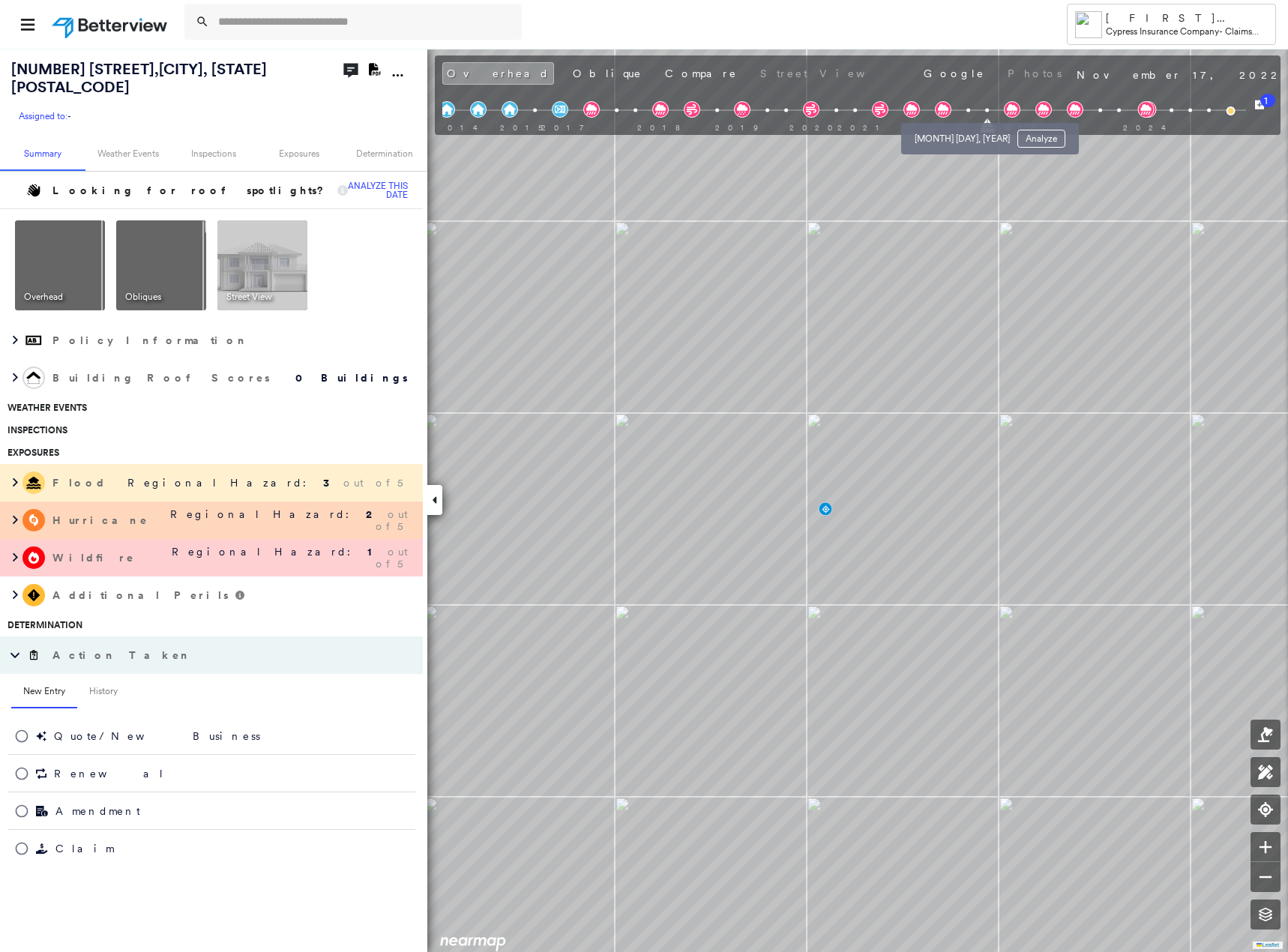 click at bounding box center [968, 110] 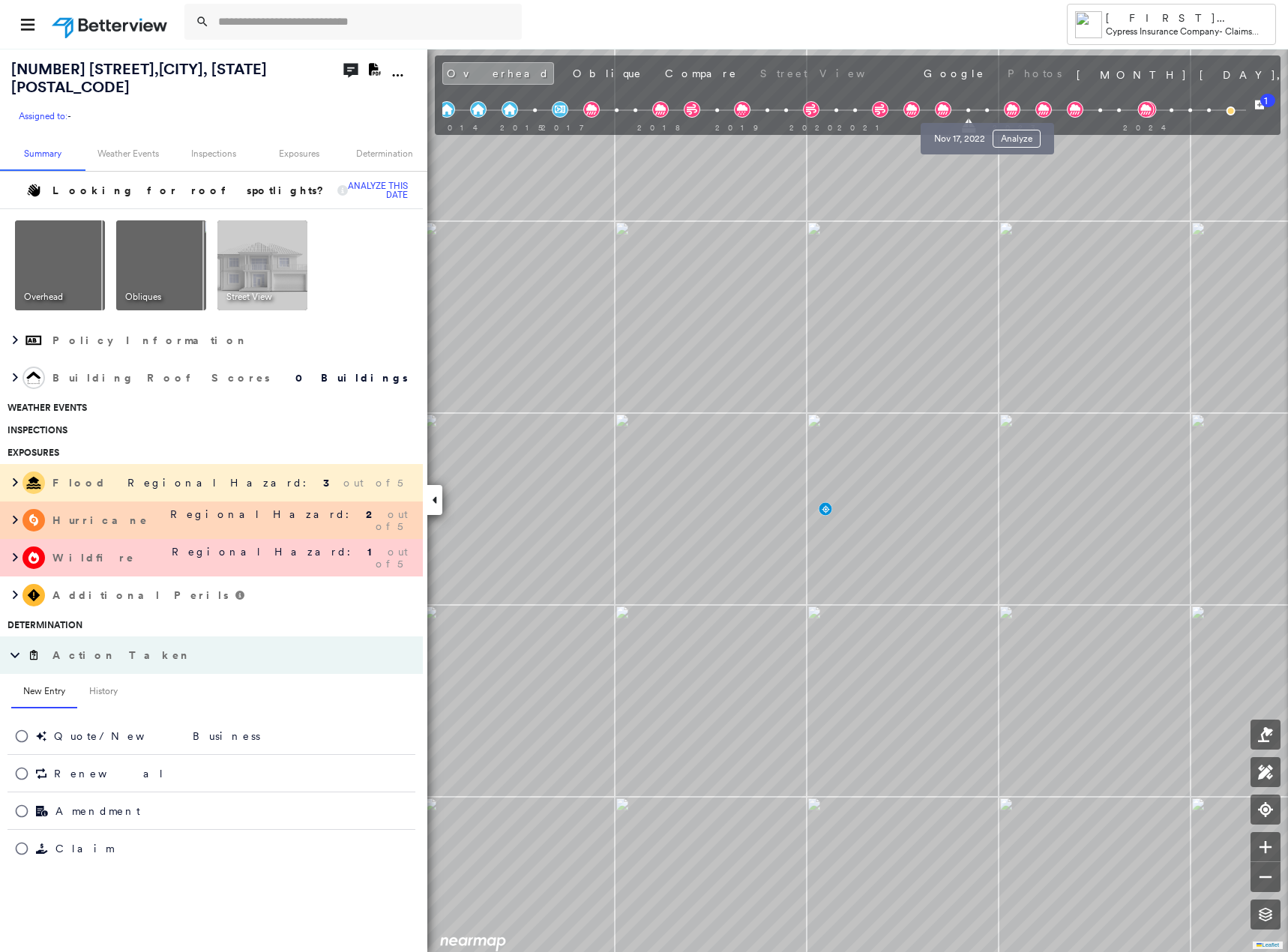 click at bounding box center [987, 110] 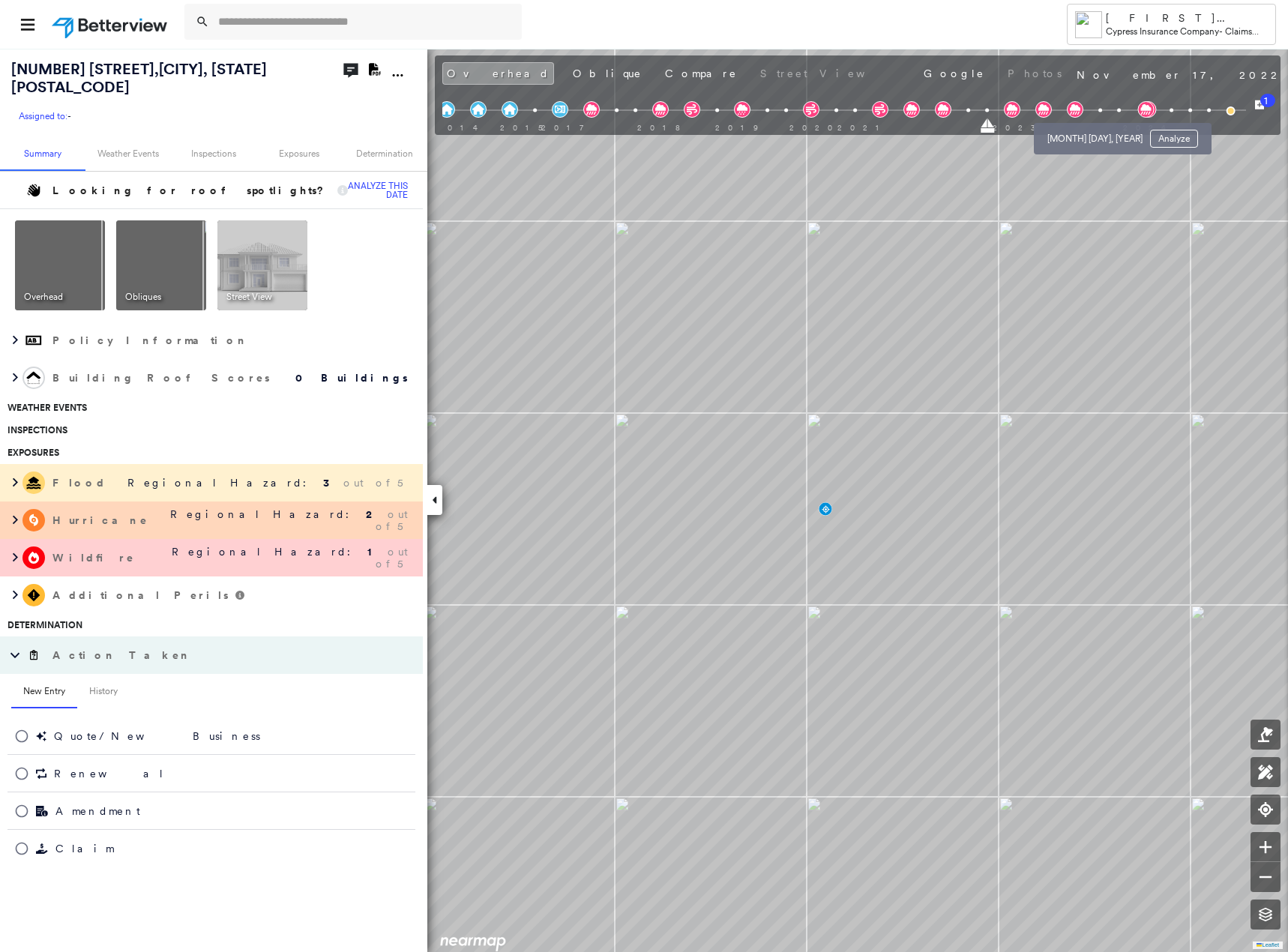 click at bounding box center (1100, 110) 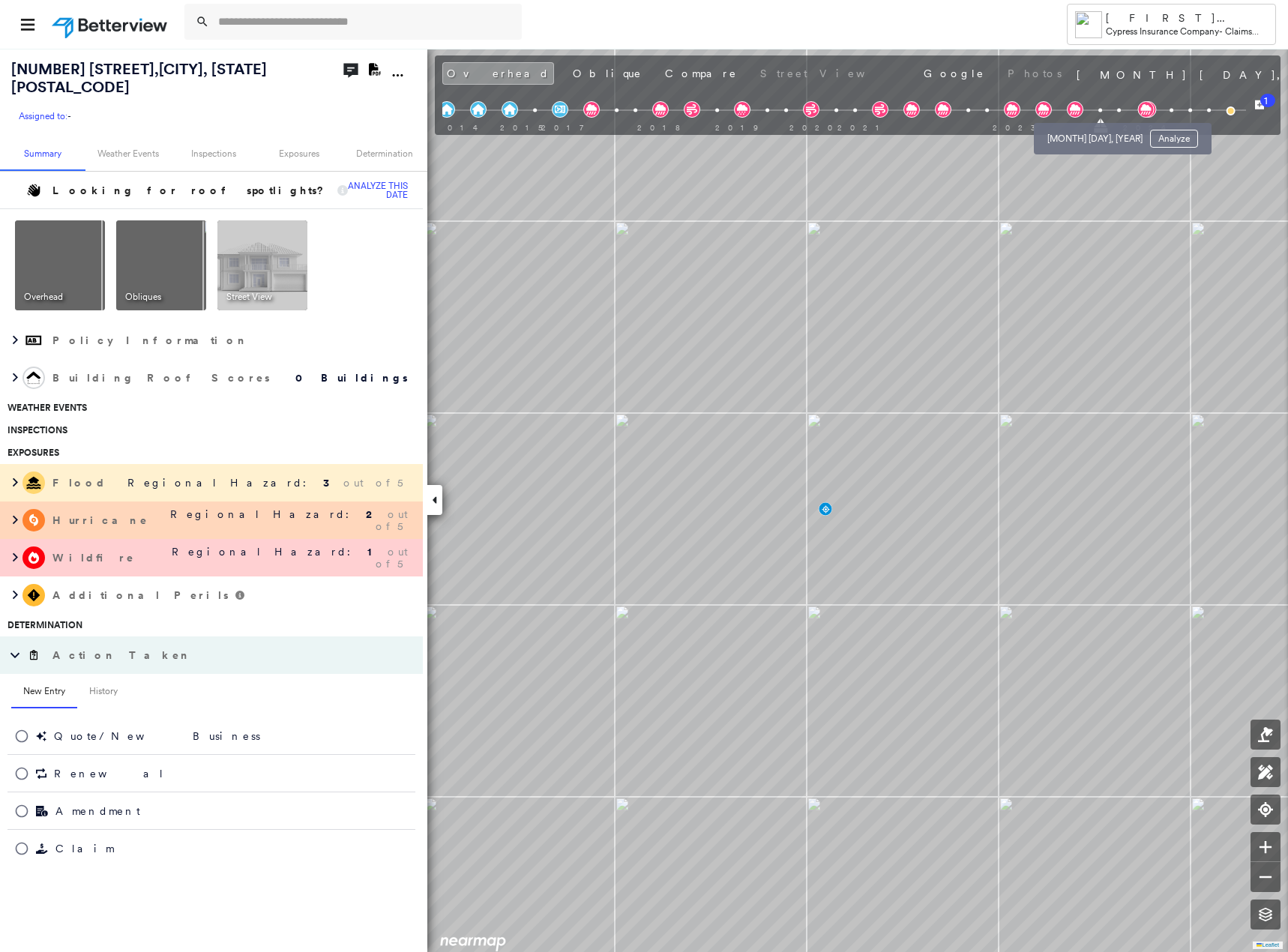 click on "[MONTH] [DAY], [YEAR] Analyze" at bounding box center [1122, 134] 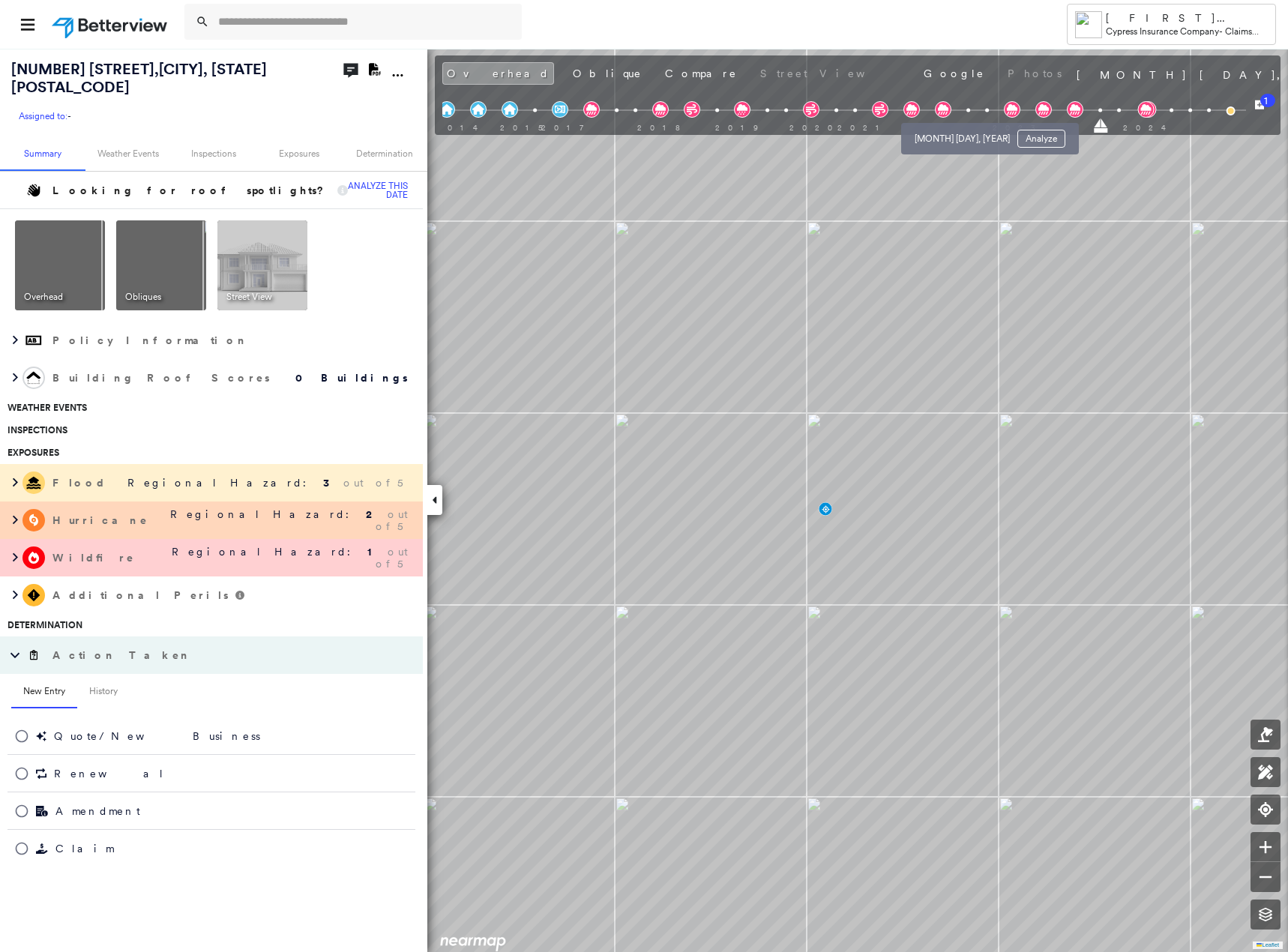 click at bounding box center (968, 110) 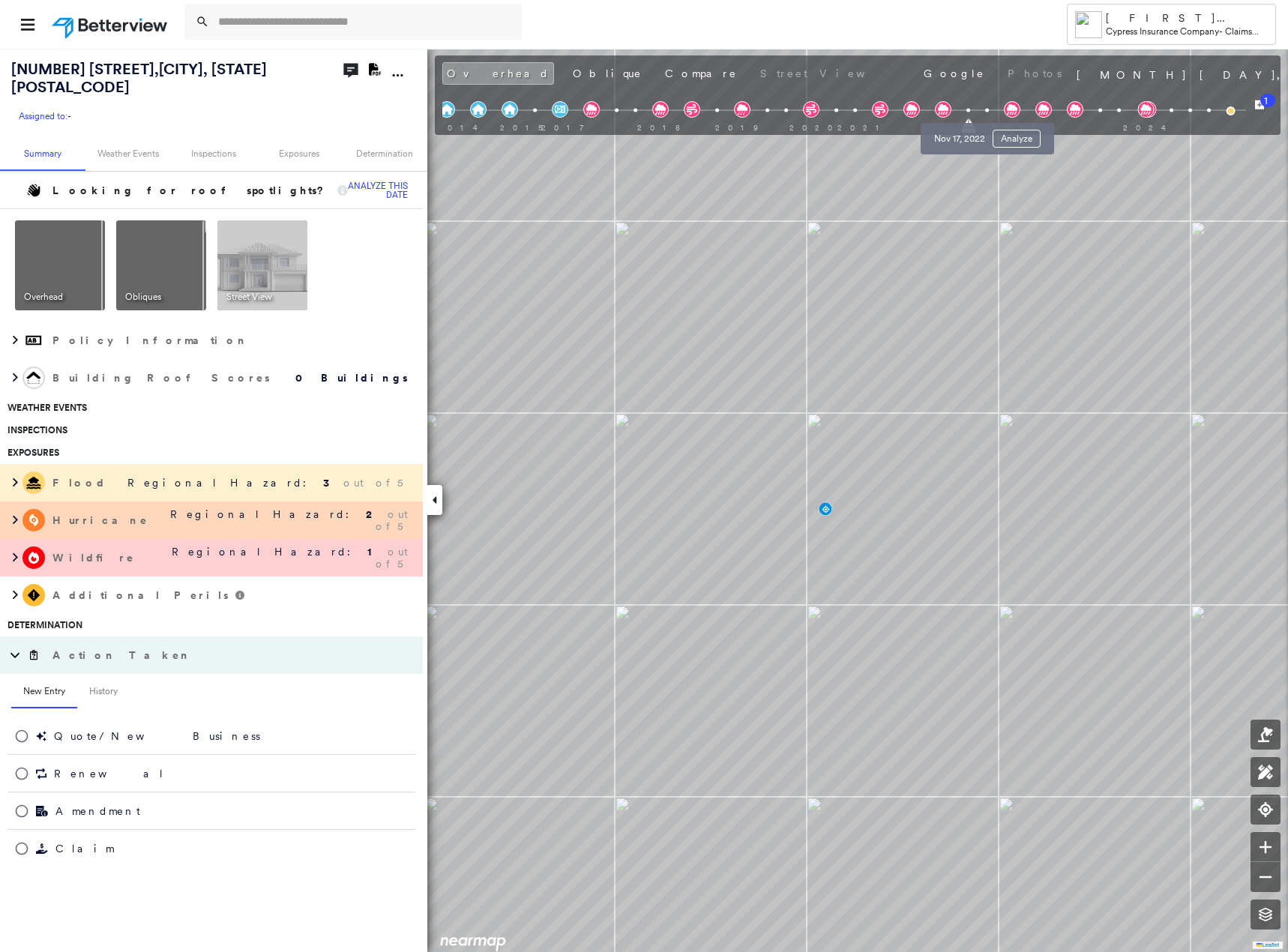 click at bounding box center [987, 110] 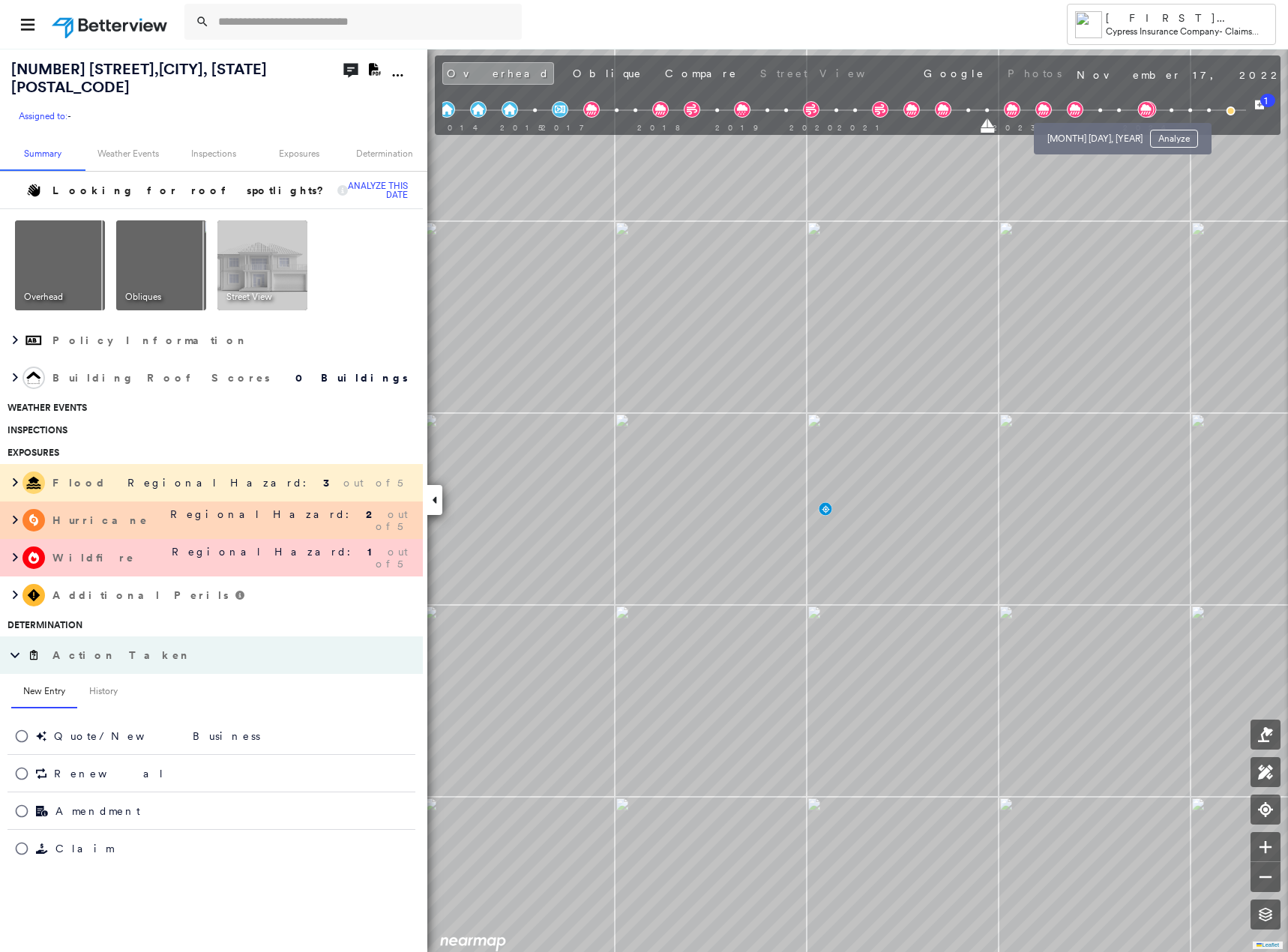 click at bounding box center [1100, 110] 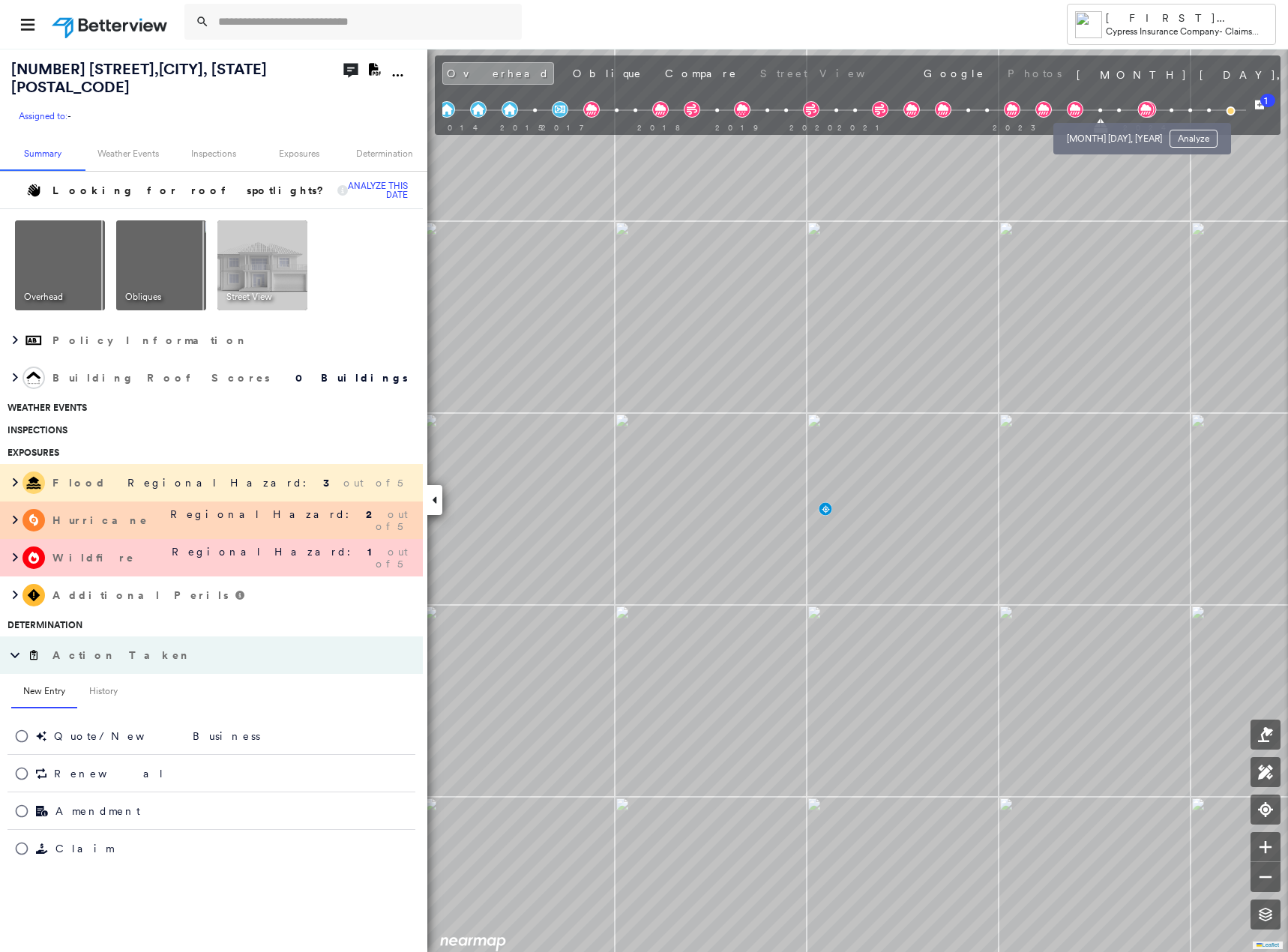 click at bounding box center [1119, 110] 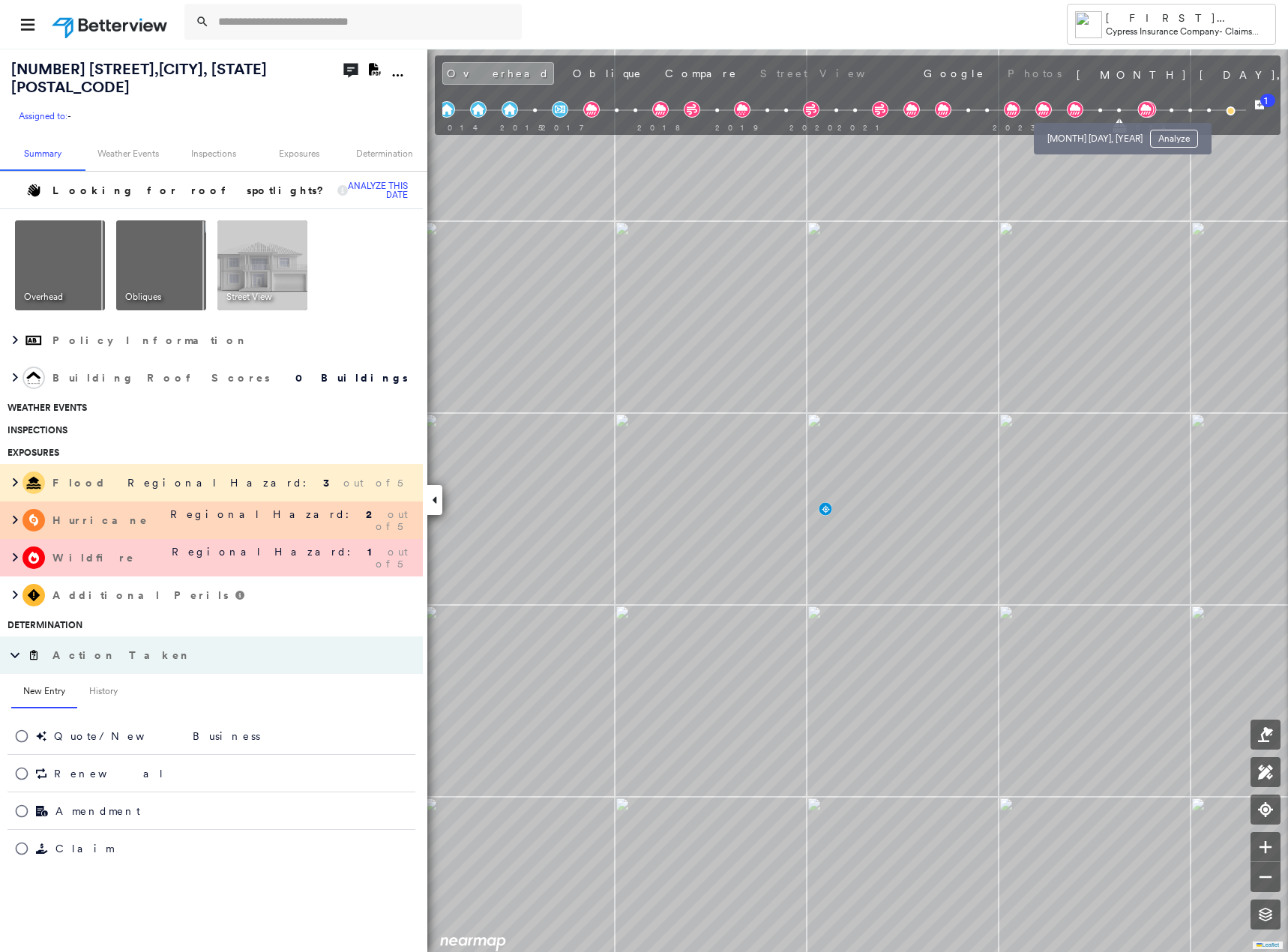 click at bounding box center (1100, 110) 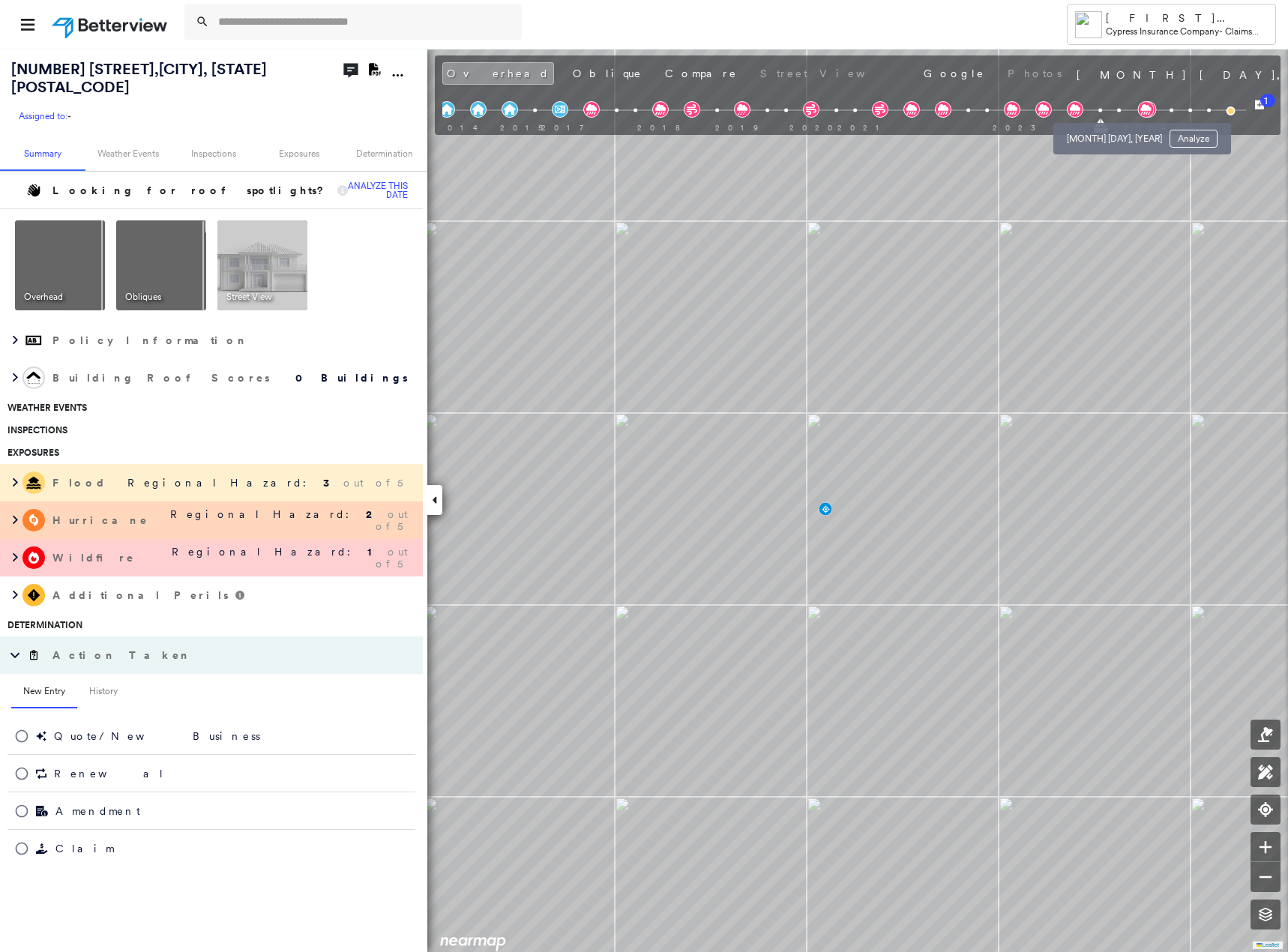 click at bounding box center (1119, 110) 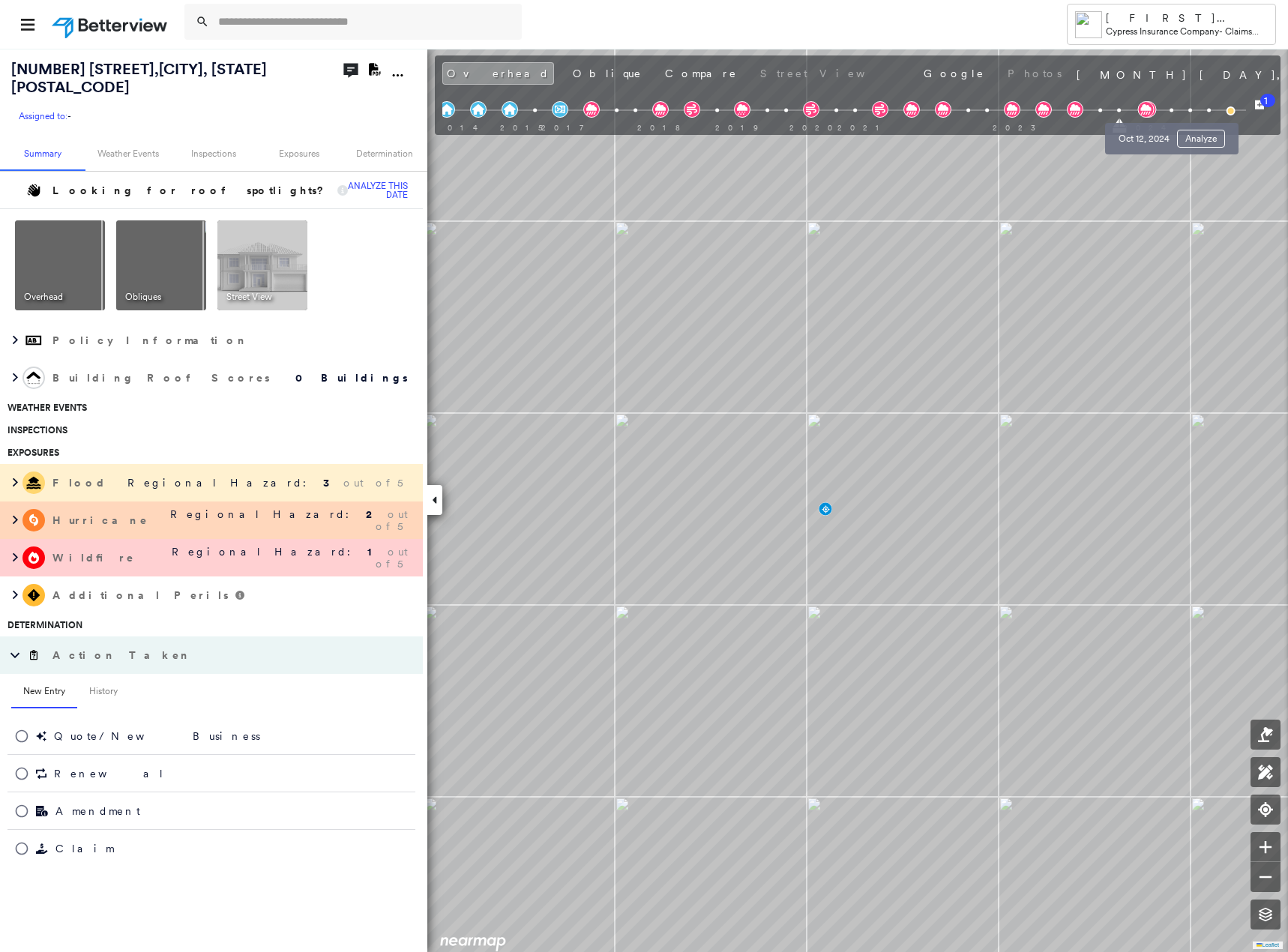 click at bounding box center [1171, 110] 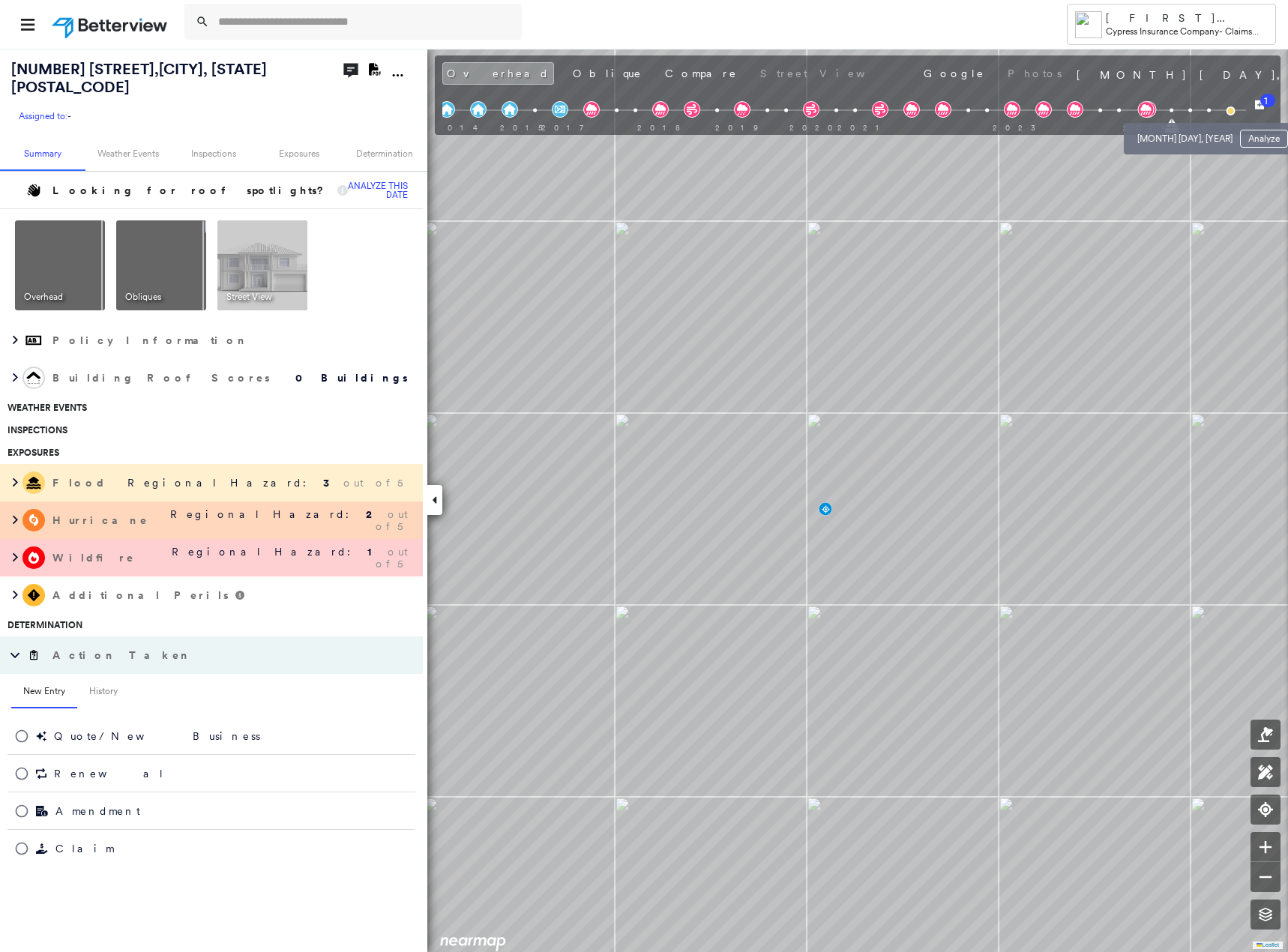 click at bounding box center (1190, 110) 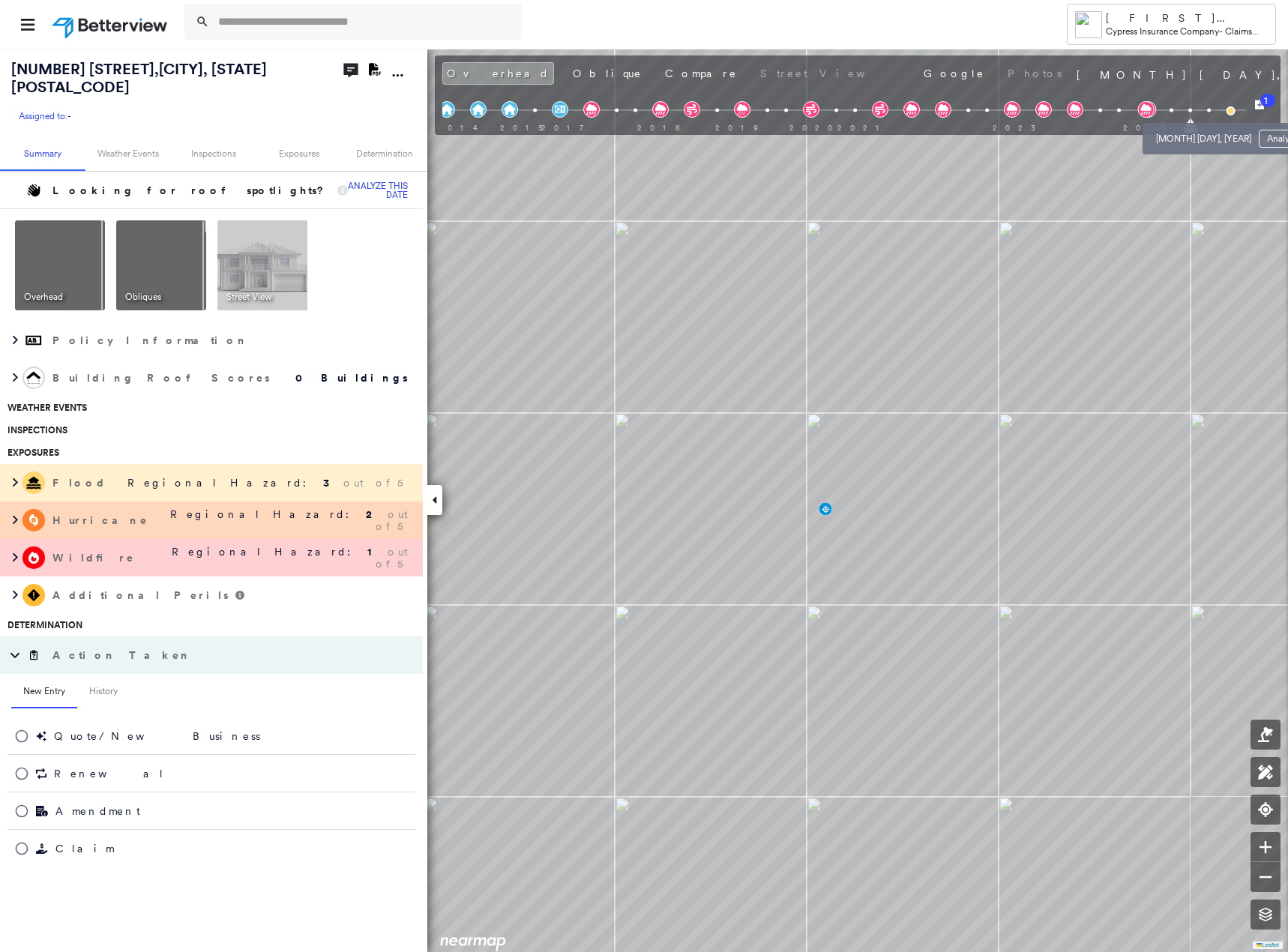 click at bounding box center (1209, 110) 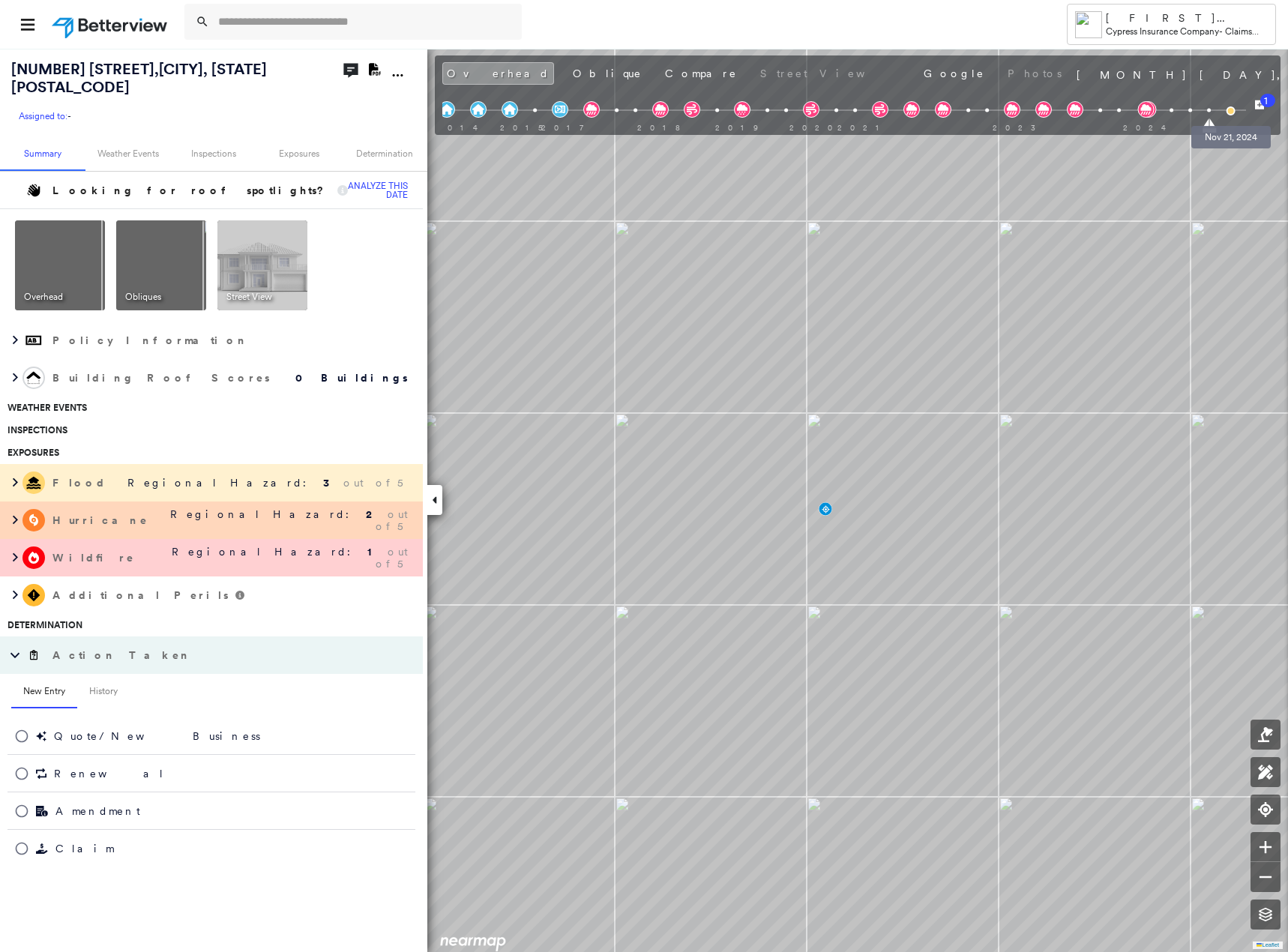 click at bounding box center (1230, 111) 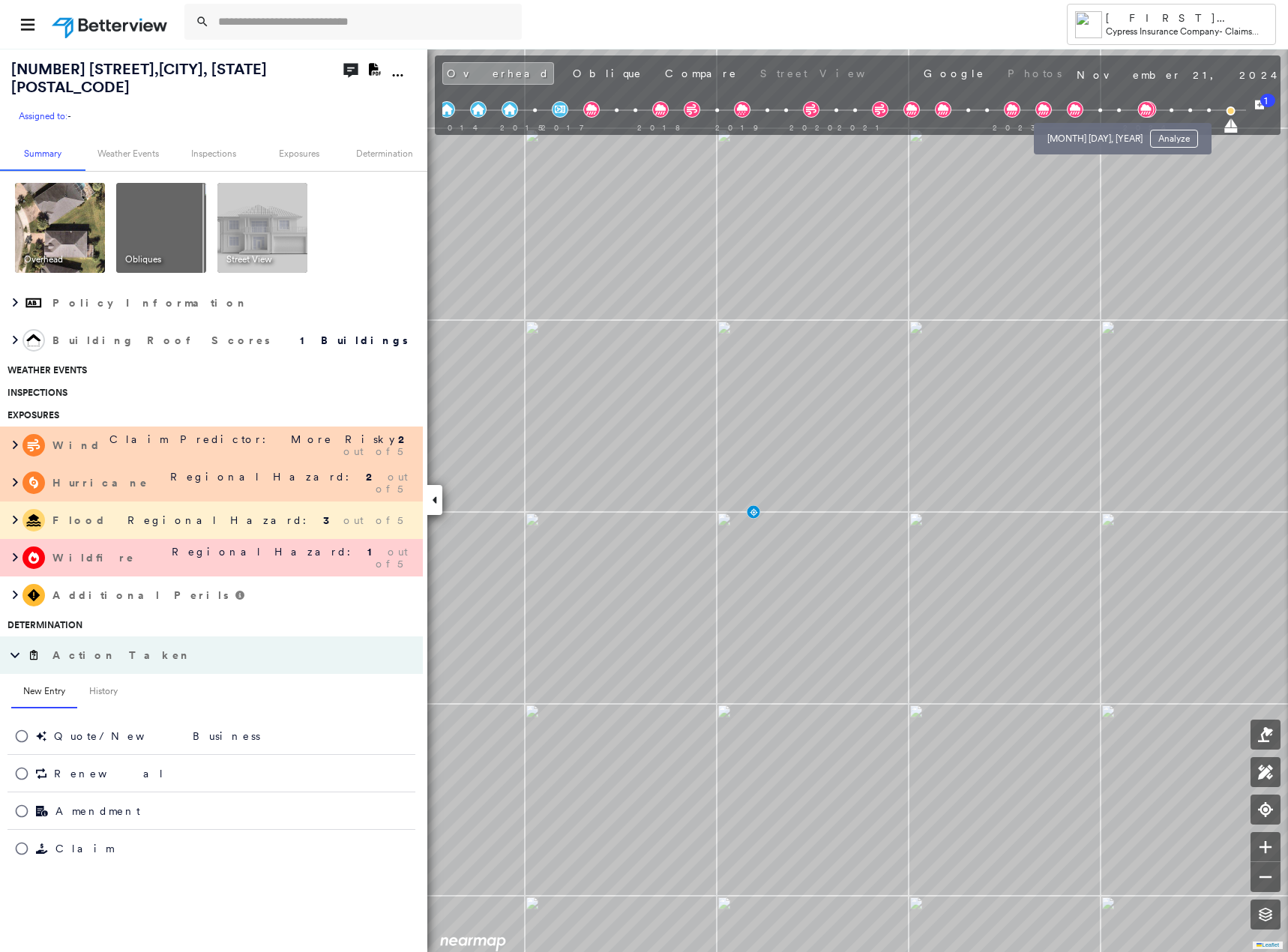 click at bounding box center [1100, 110] 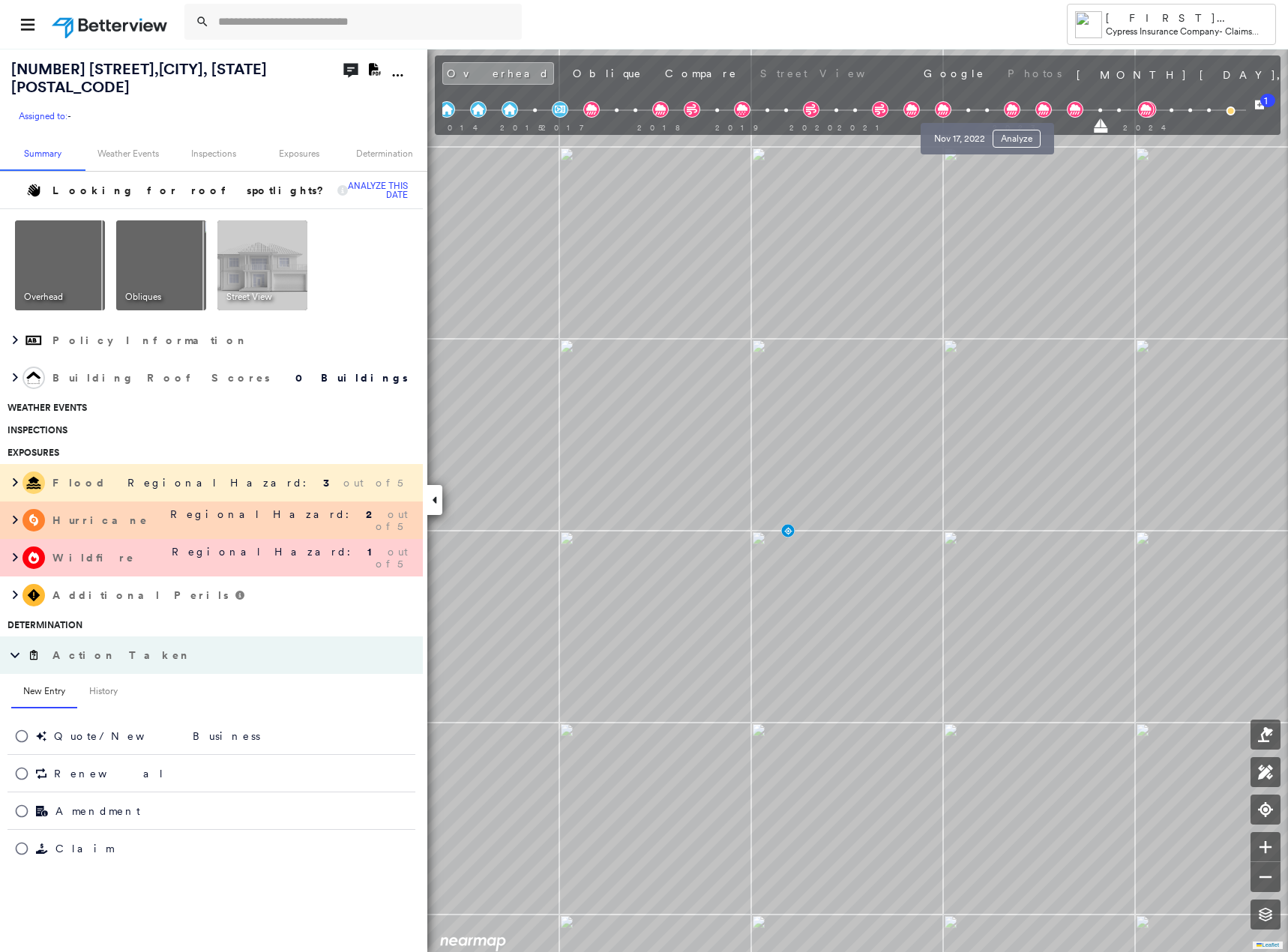 click at bounding box center [987, 110] 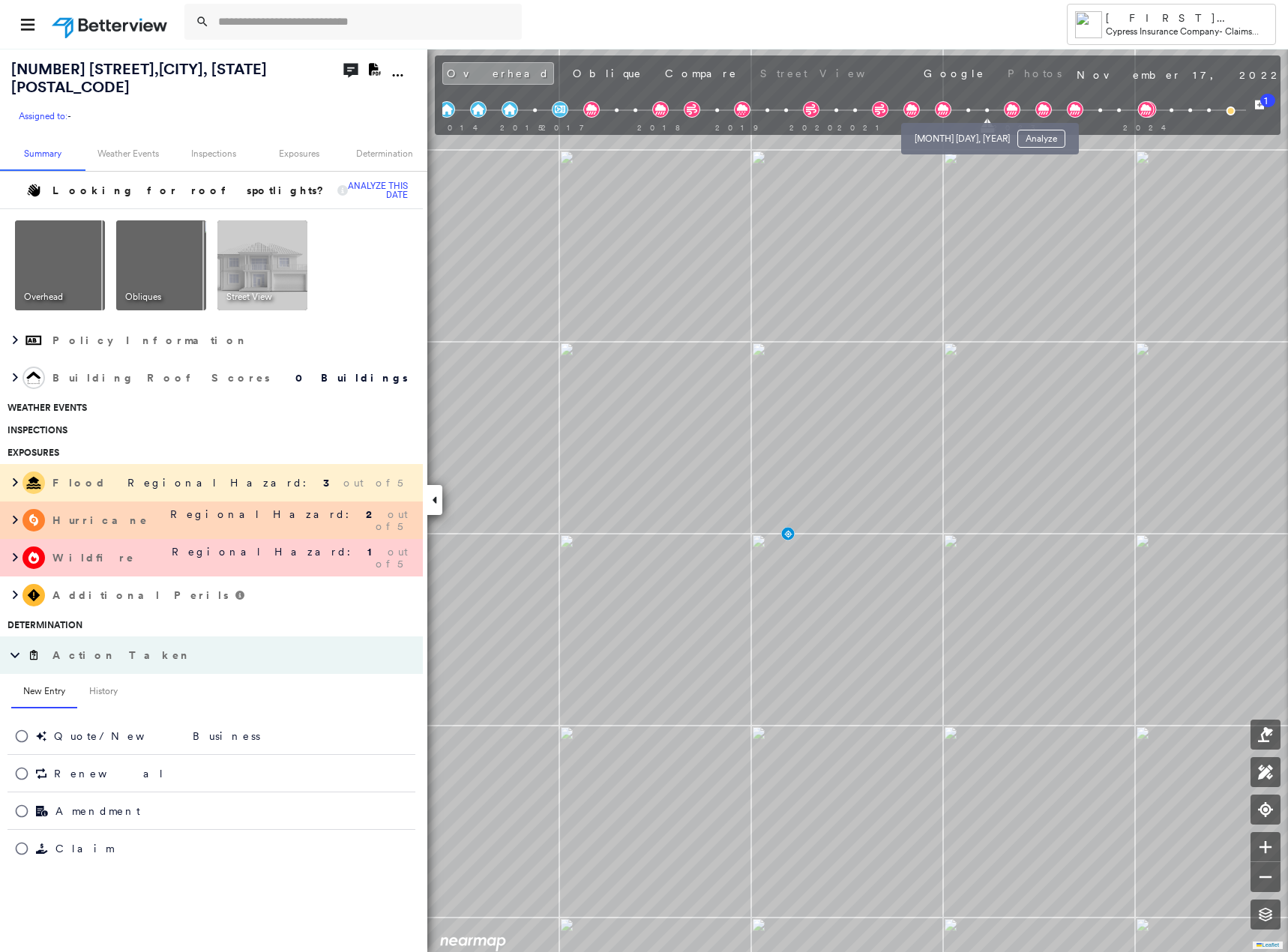 click at bounding box center (968, 110) 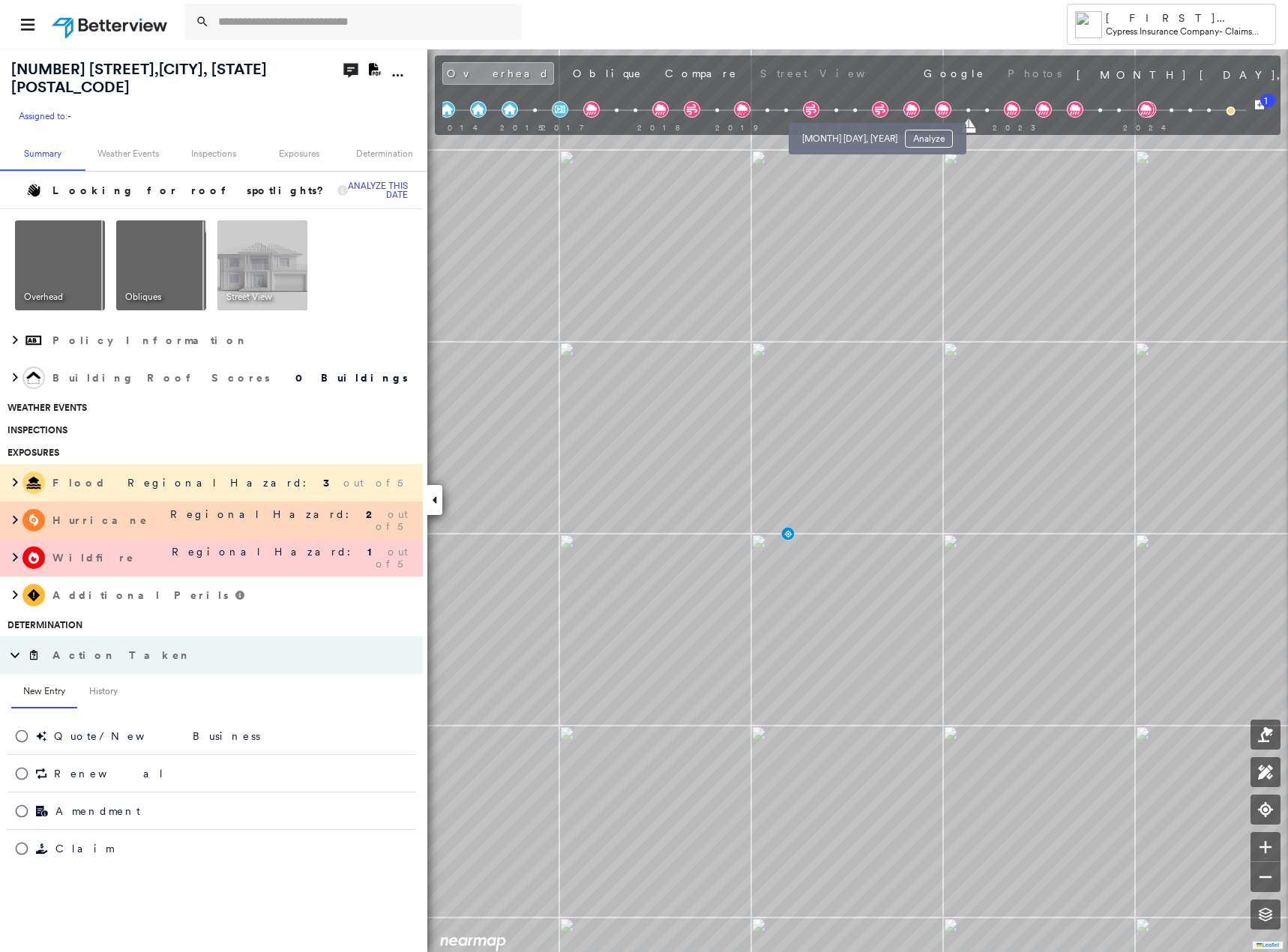 click at bounding box center (855, 110) 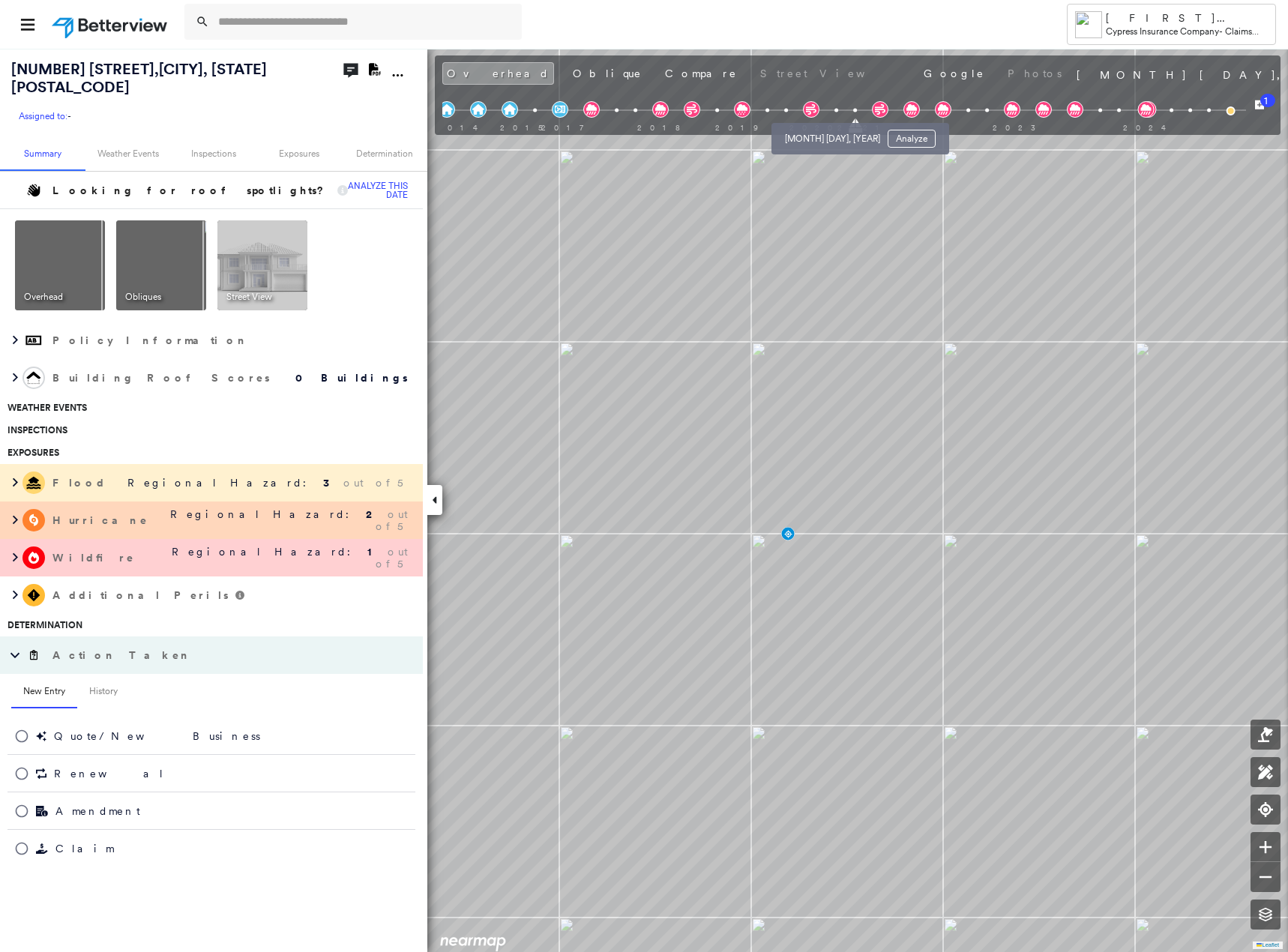 click on "[MONTH] [DAY], [YEAR] Analyze" at bounding box center [860, 134] 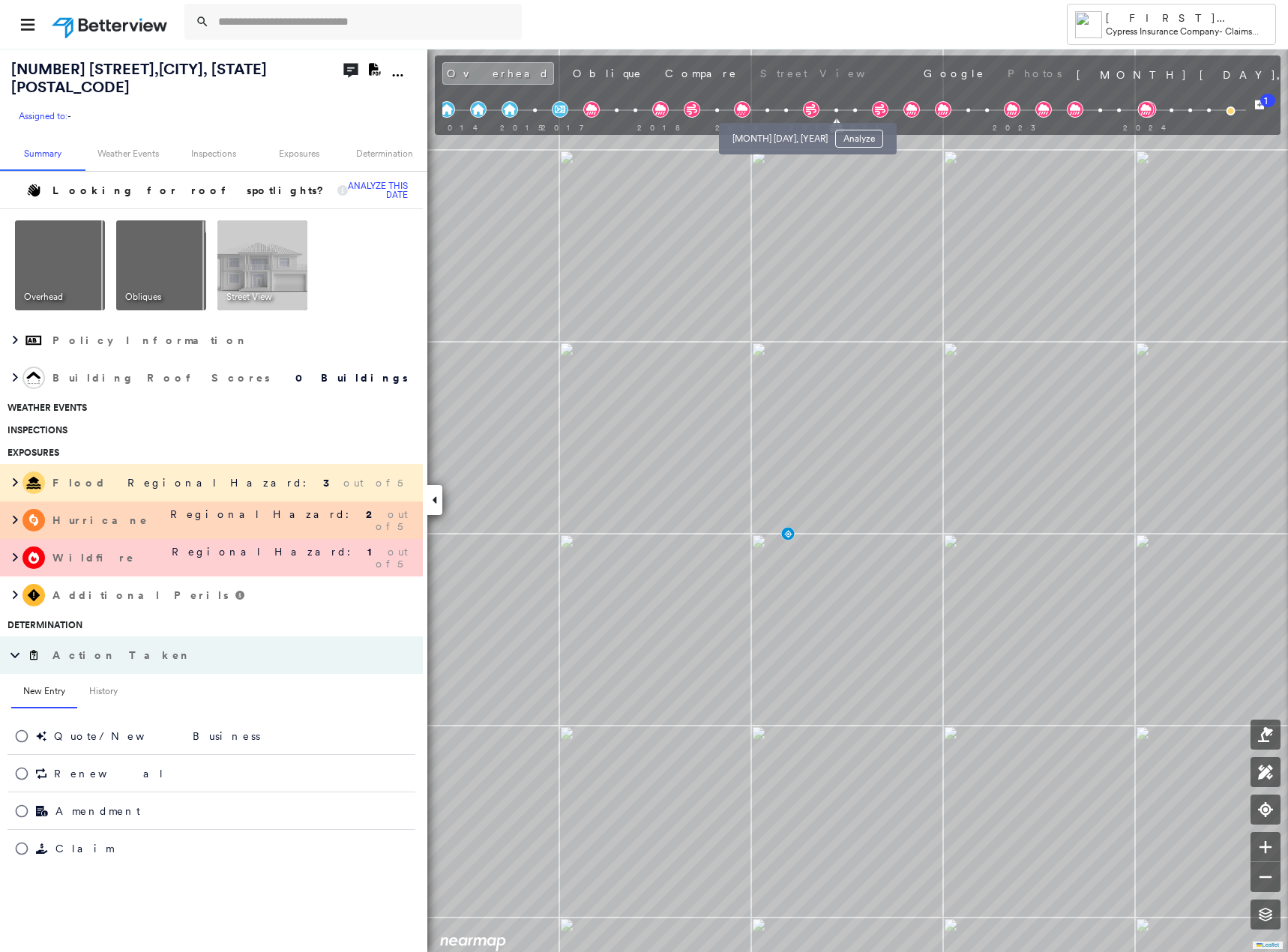 click at bounding box center (786, 110) 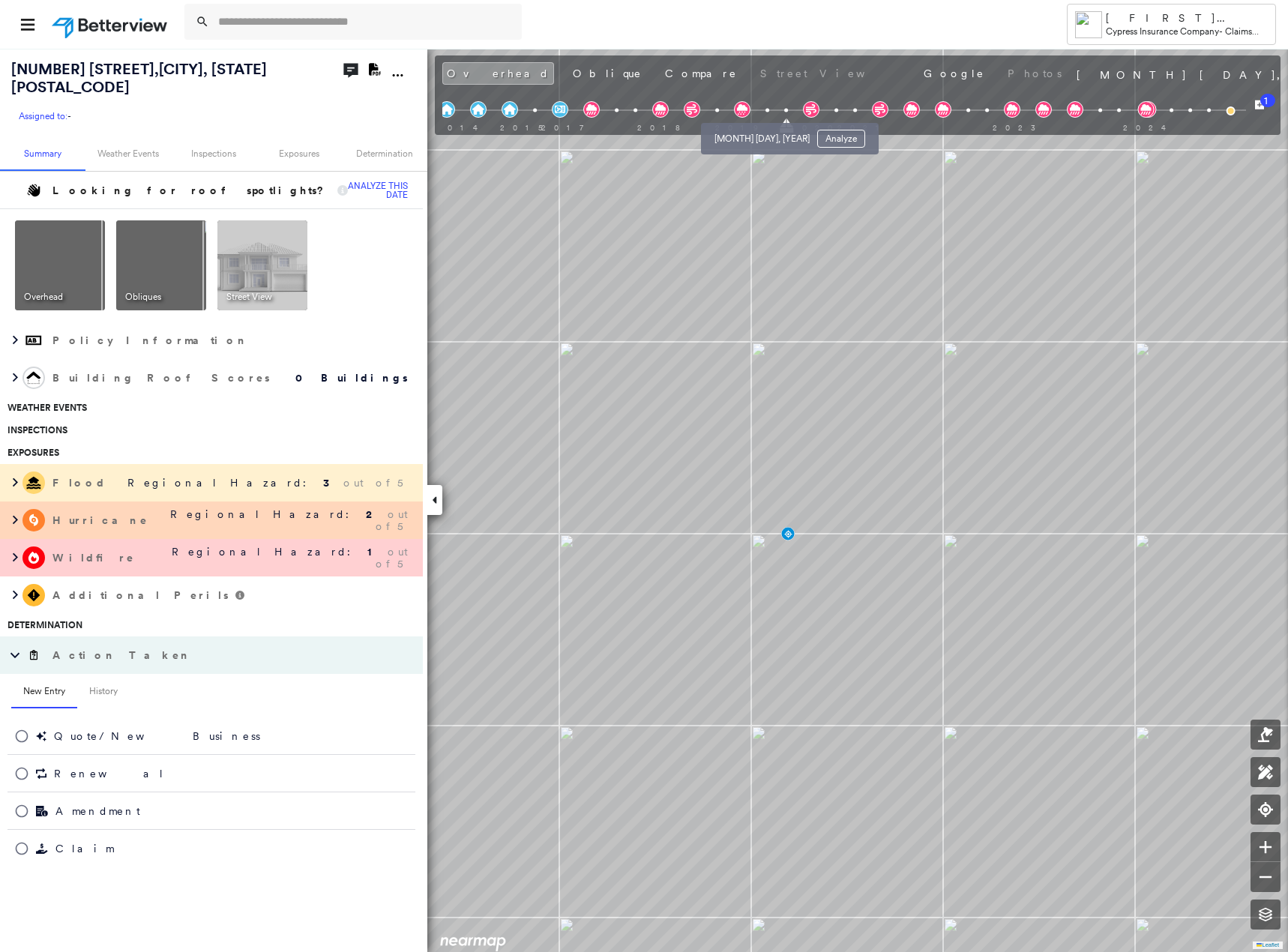 click at bounding box center [767, 110] 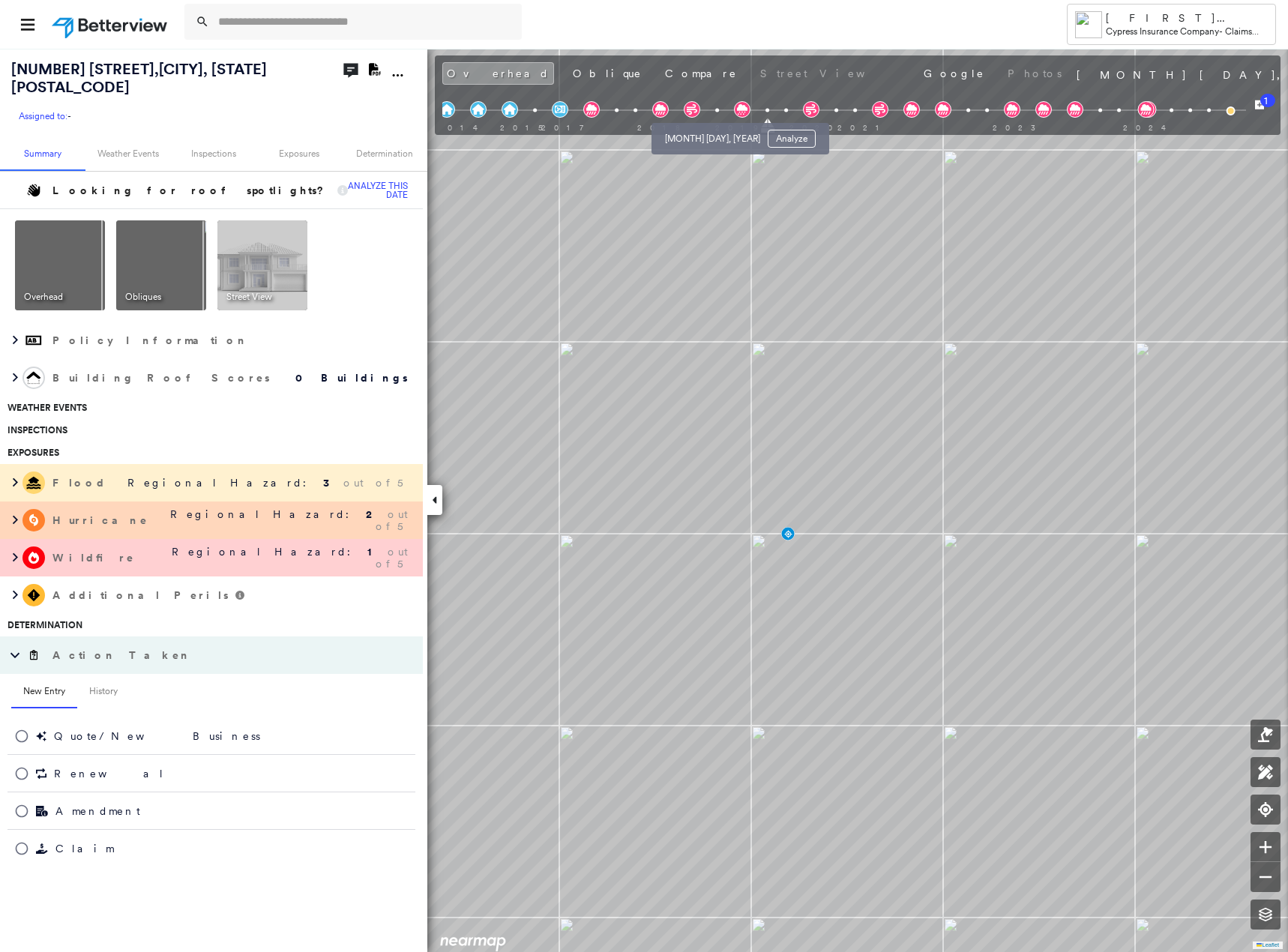 click at bounding box center [717, 110] 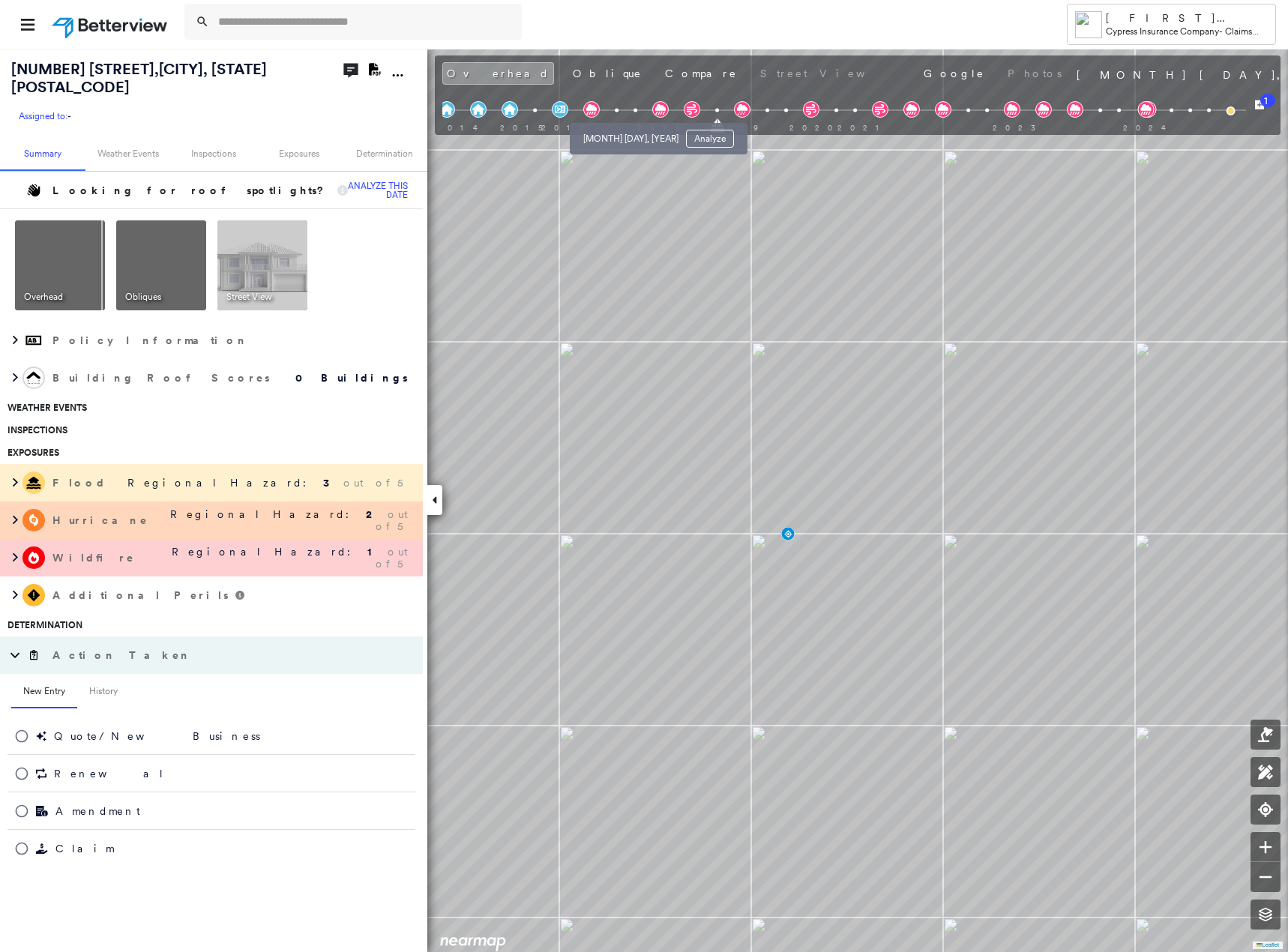 click at bounding box center [635, 110] 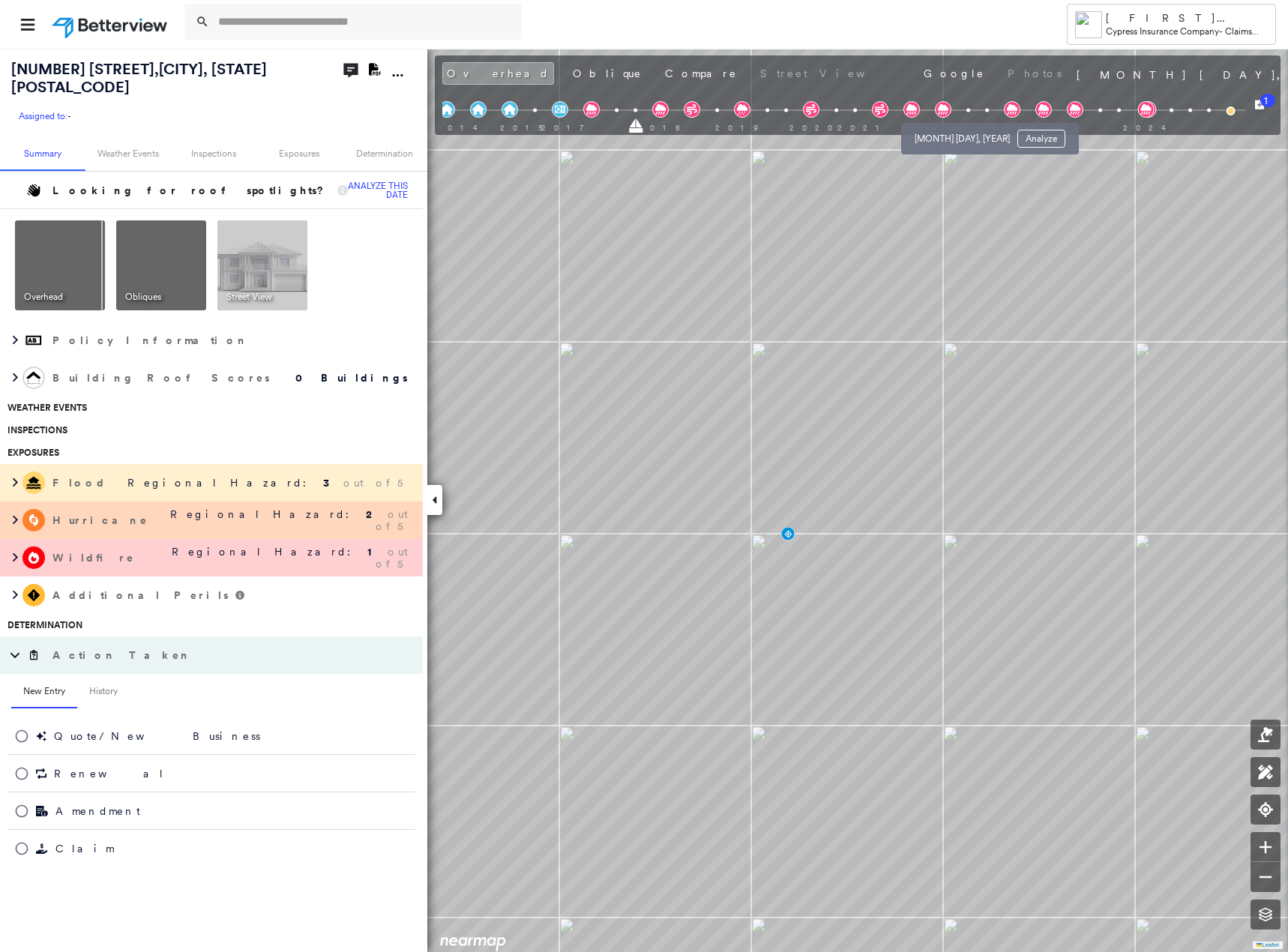 click at bounding box center [968, 110] 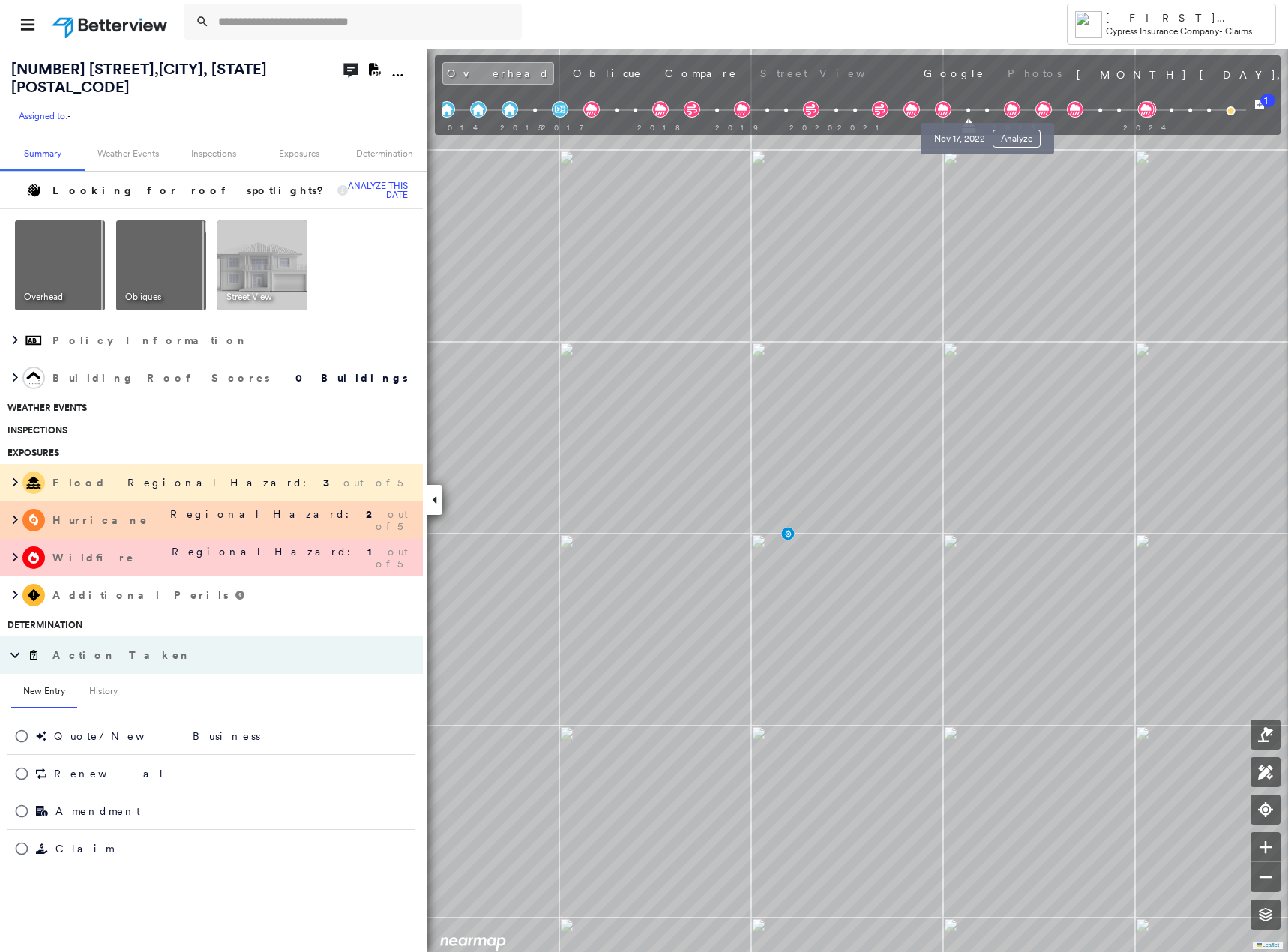 click at bounding box center [987, 110] 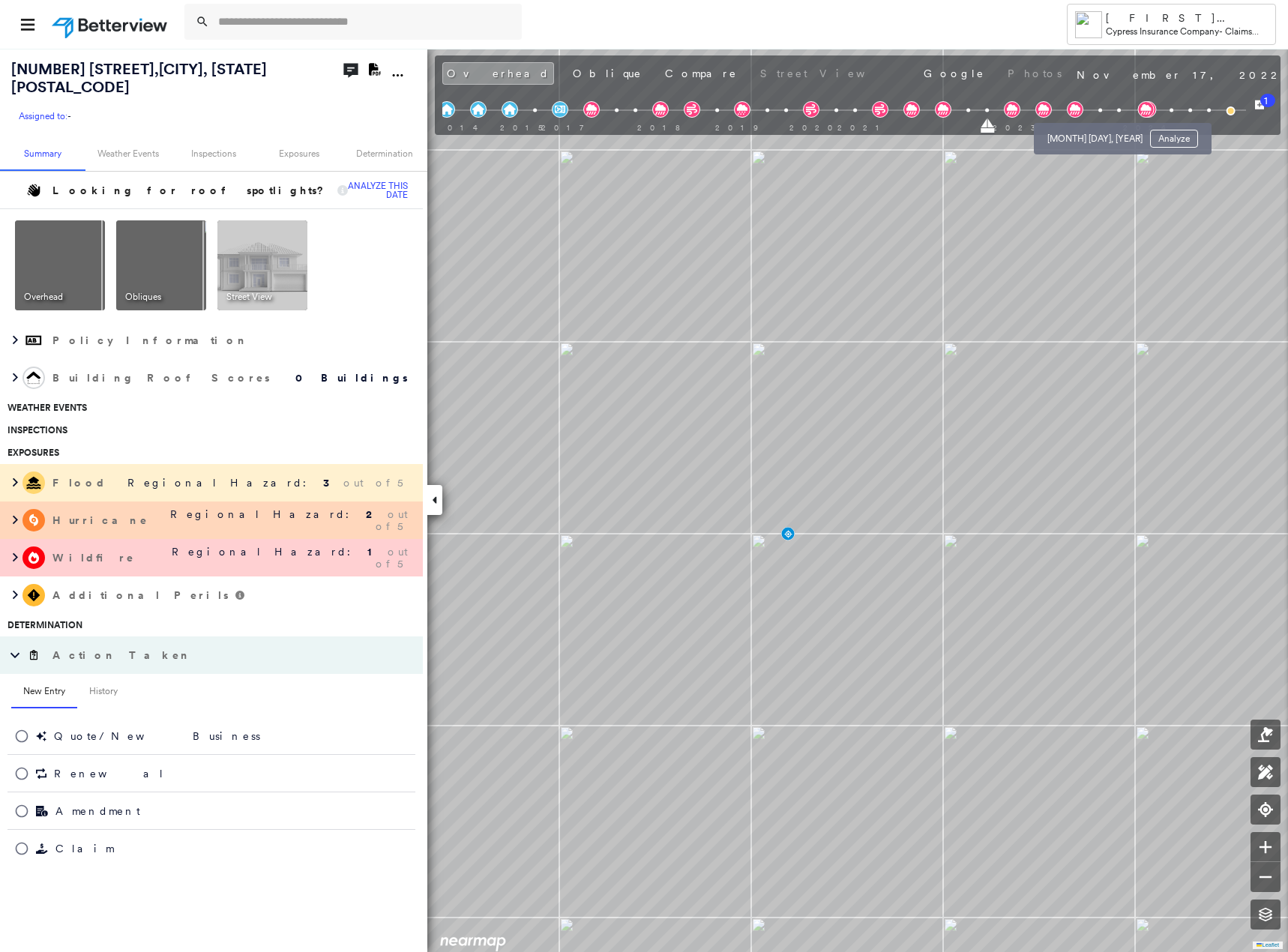 click at bounding box center (1100, 110) 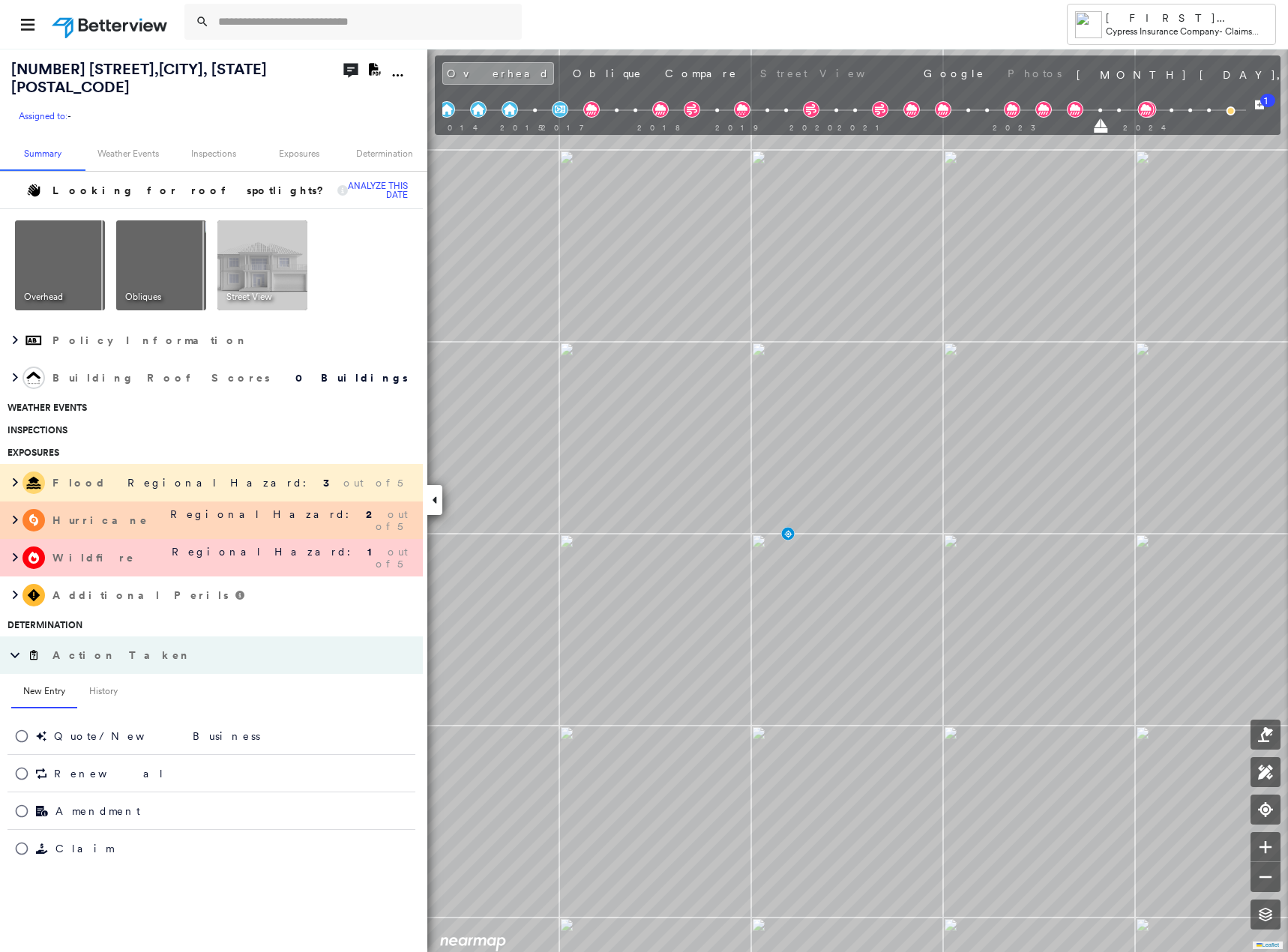 click 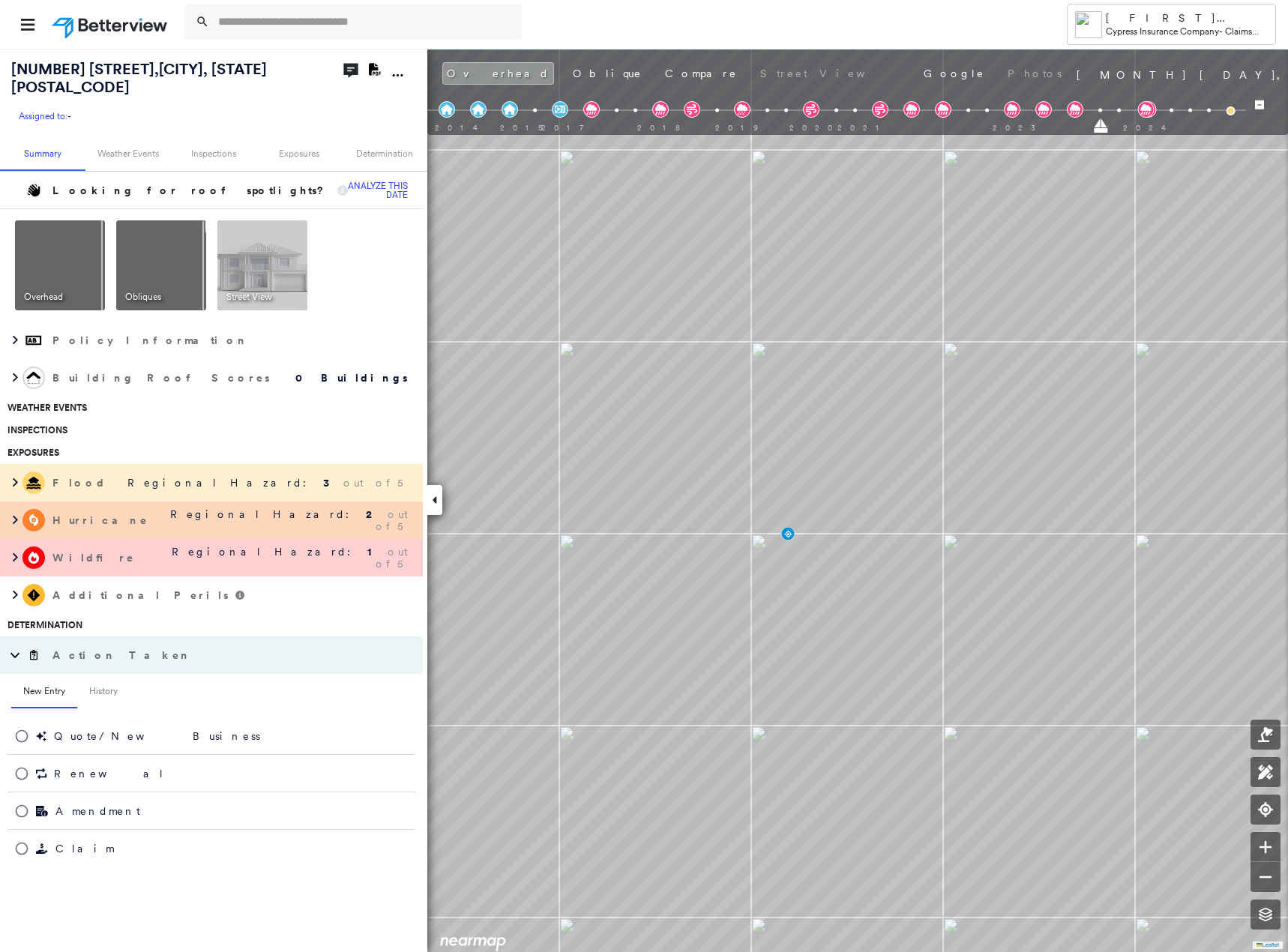 click 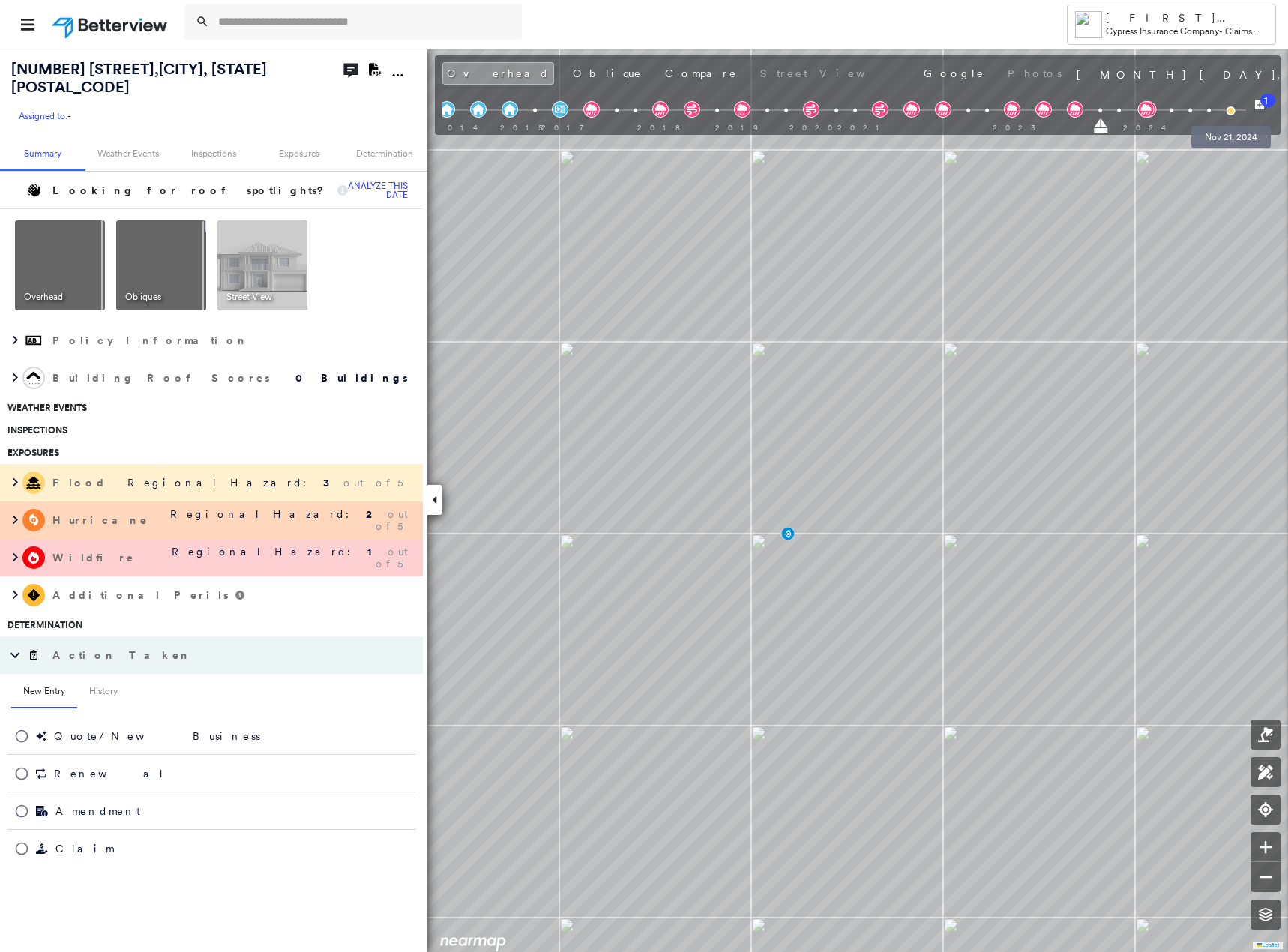 click at bounding box center [1230, 111] 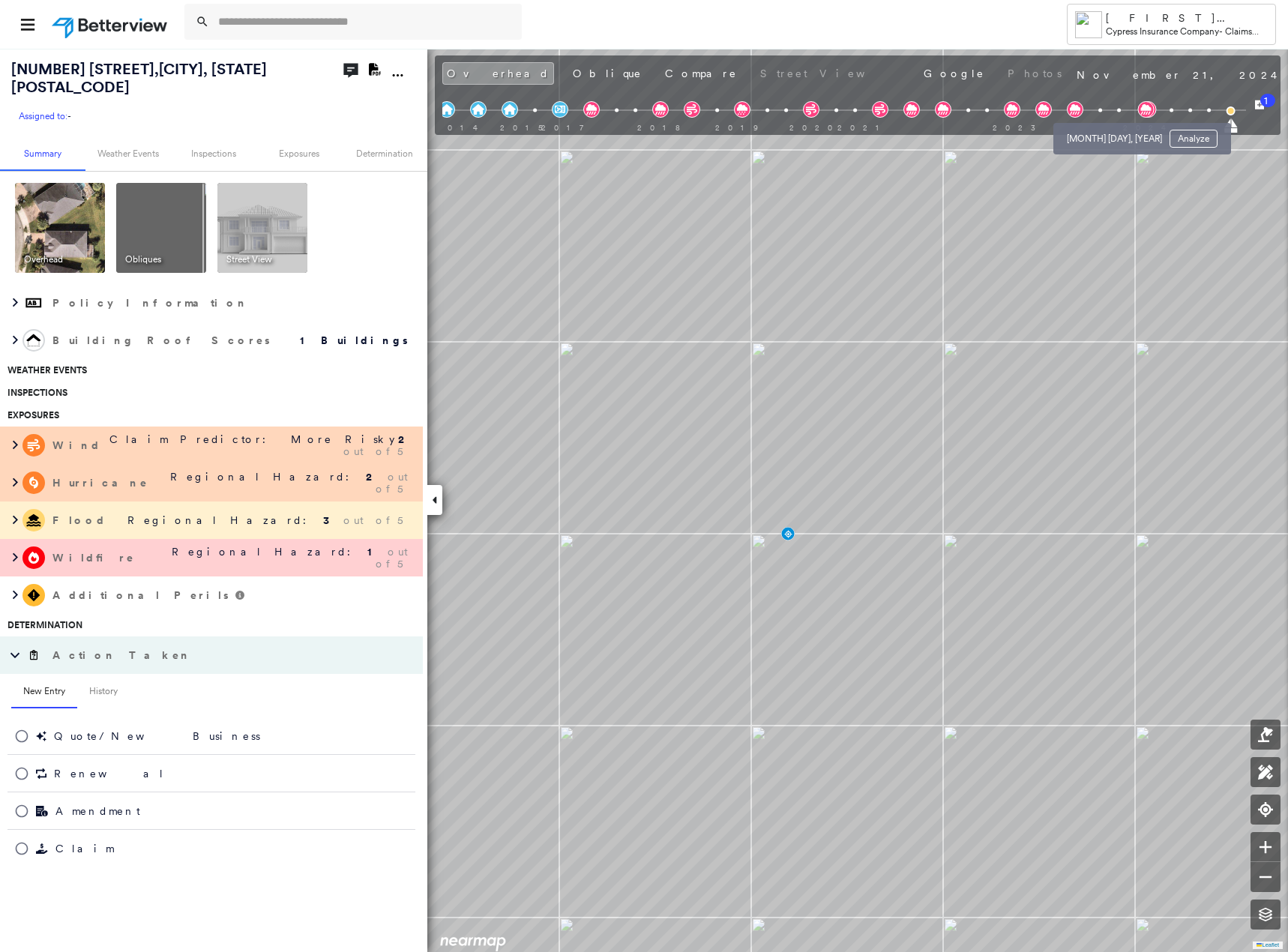 click at bounding box center (1119, 110) 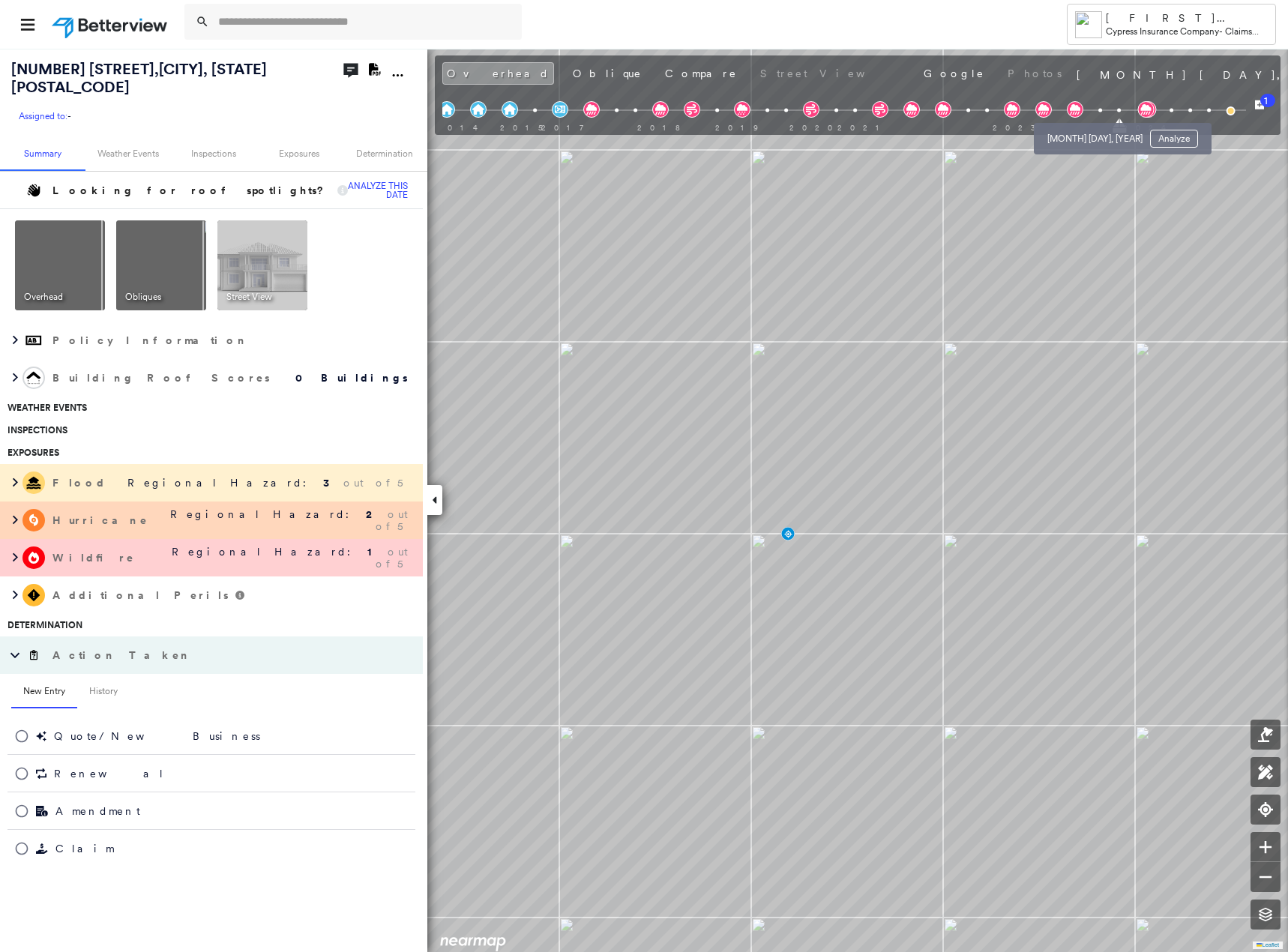 click at bounding box center (1100, 110) 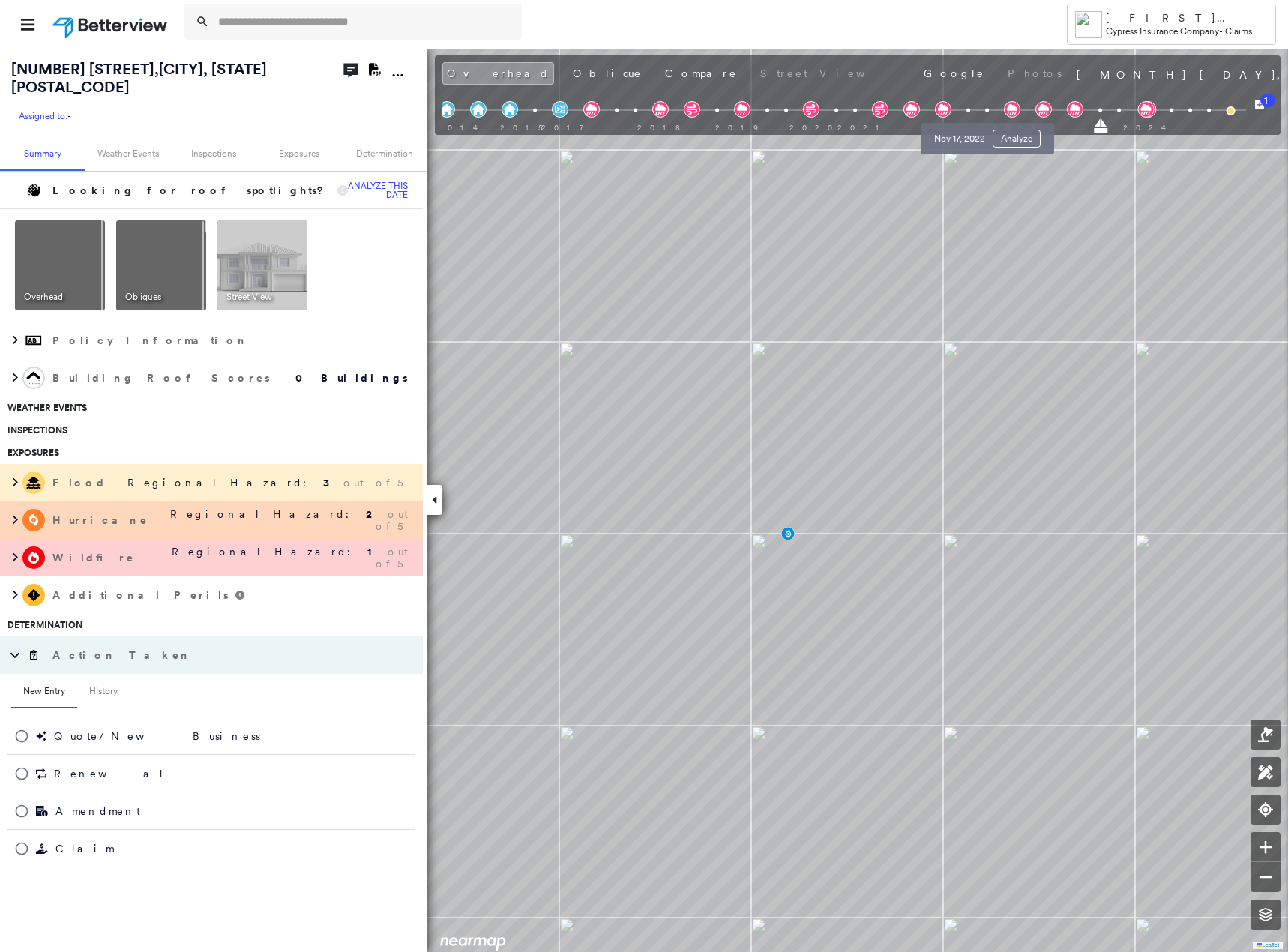 click at bounding box center [987, 110] 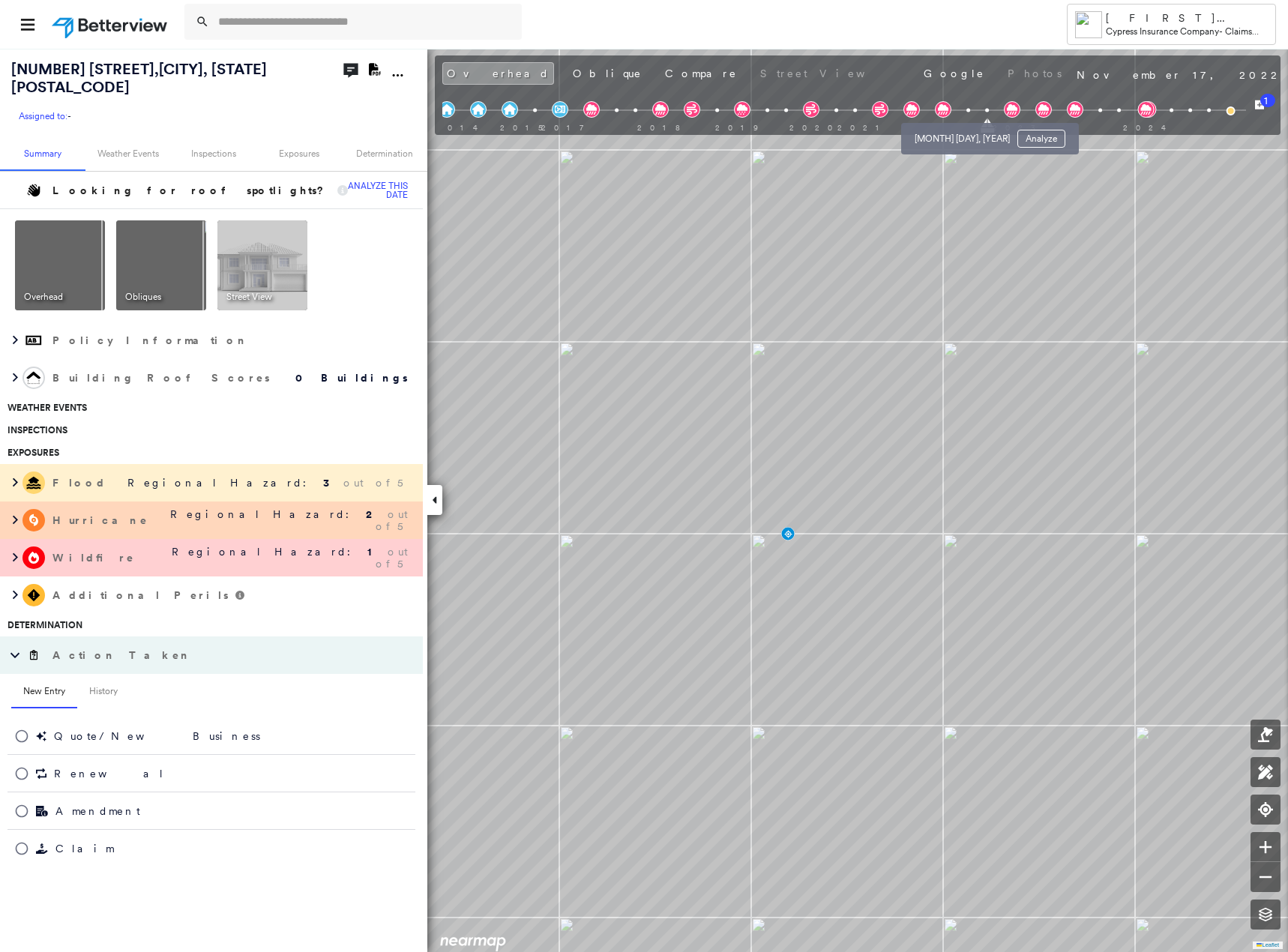 click at bounding box center (968, 110) 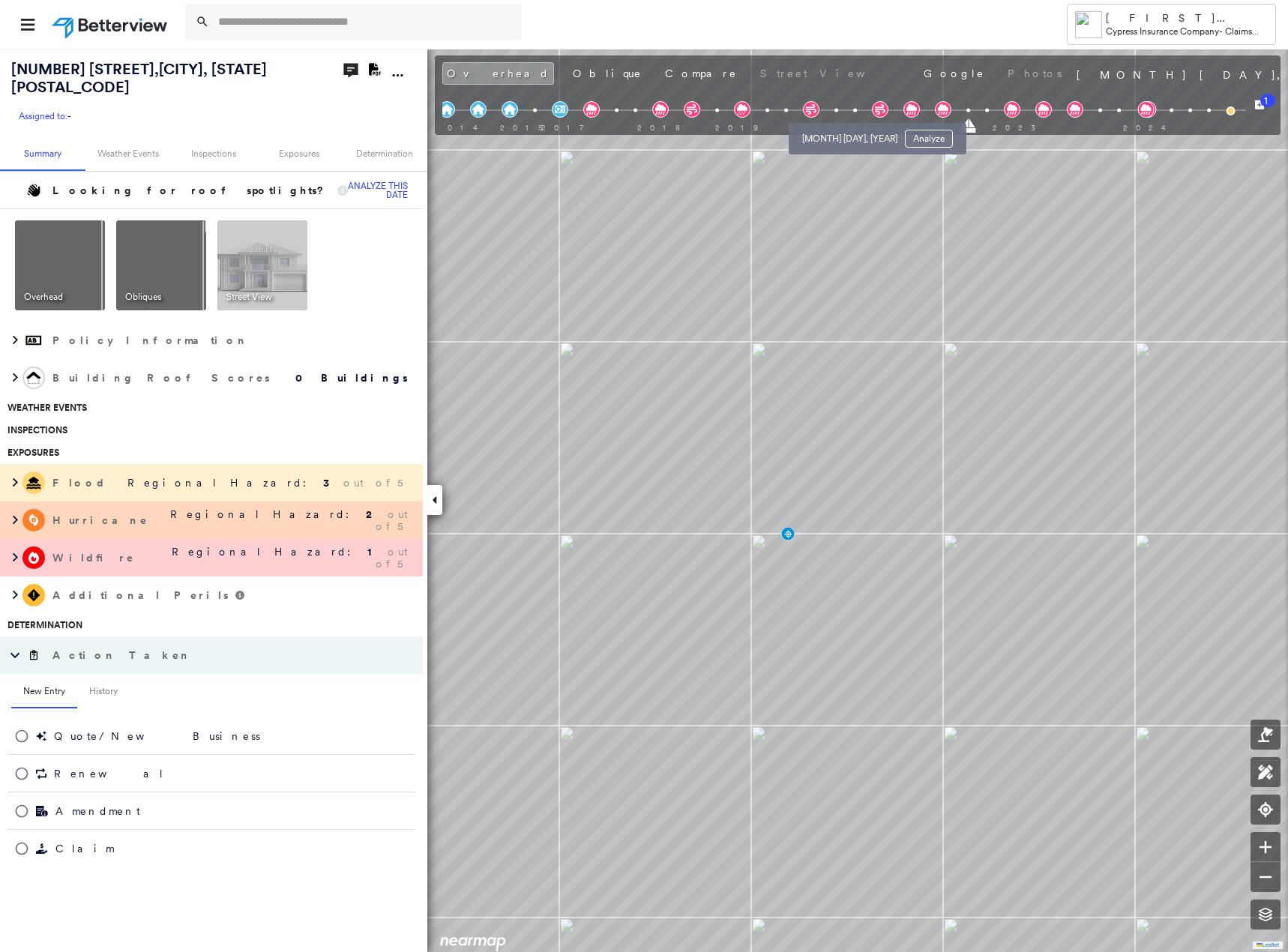 click at bounding box center [855, 110] 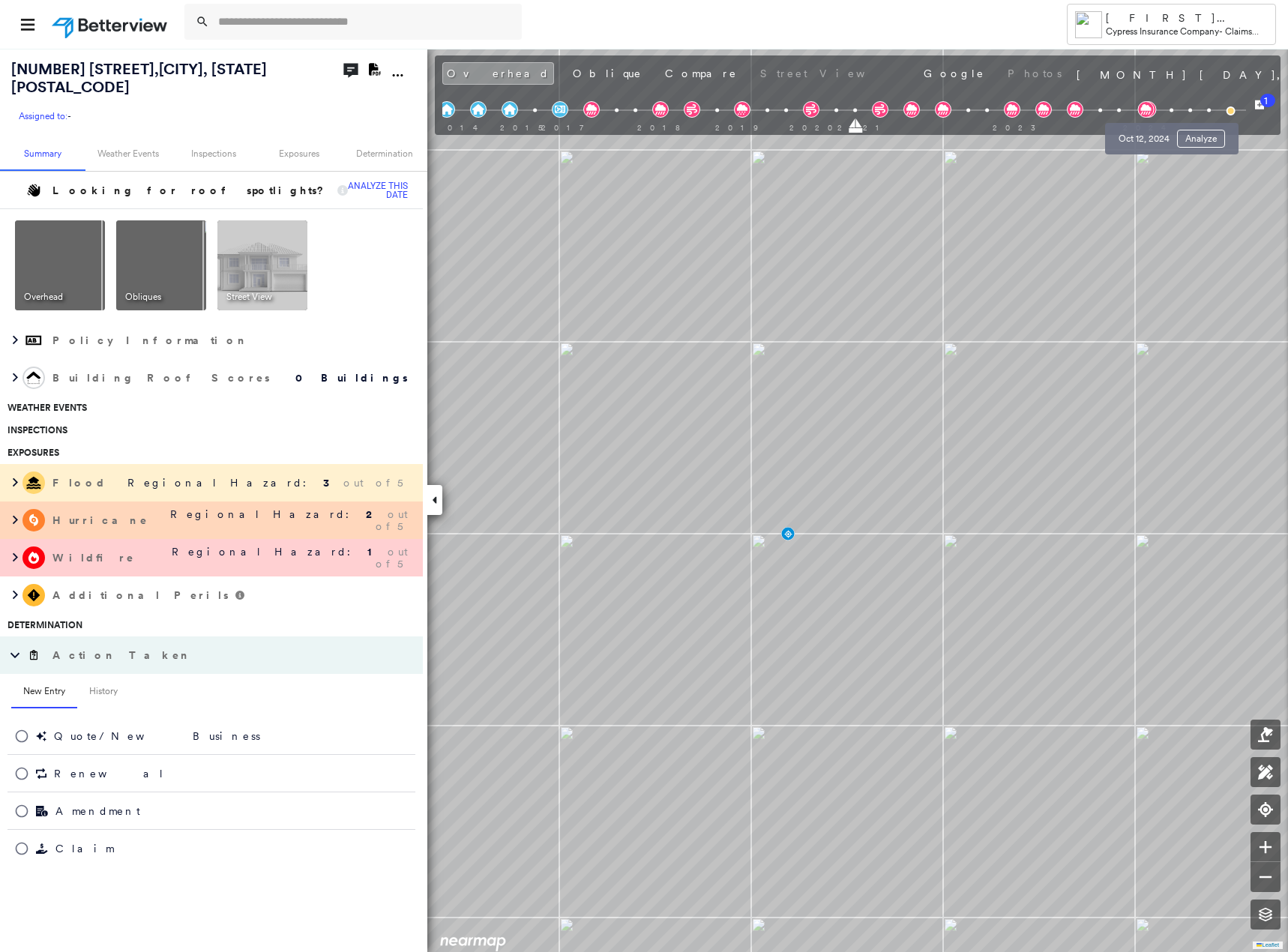 click at bounding box center (1171, 110) 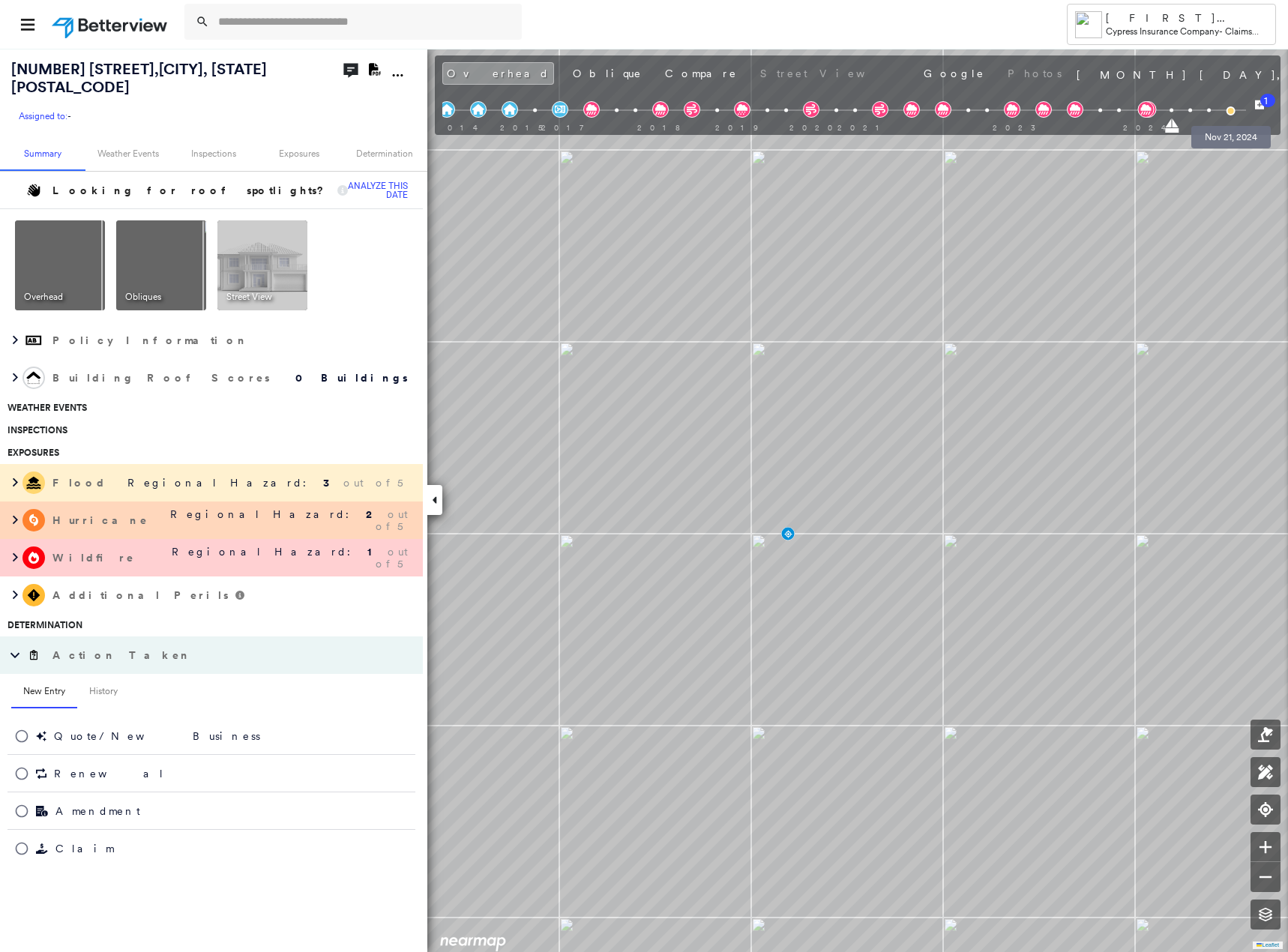 click at bounding box center [1230, 111] 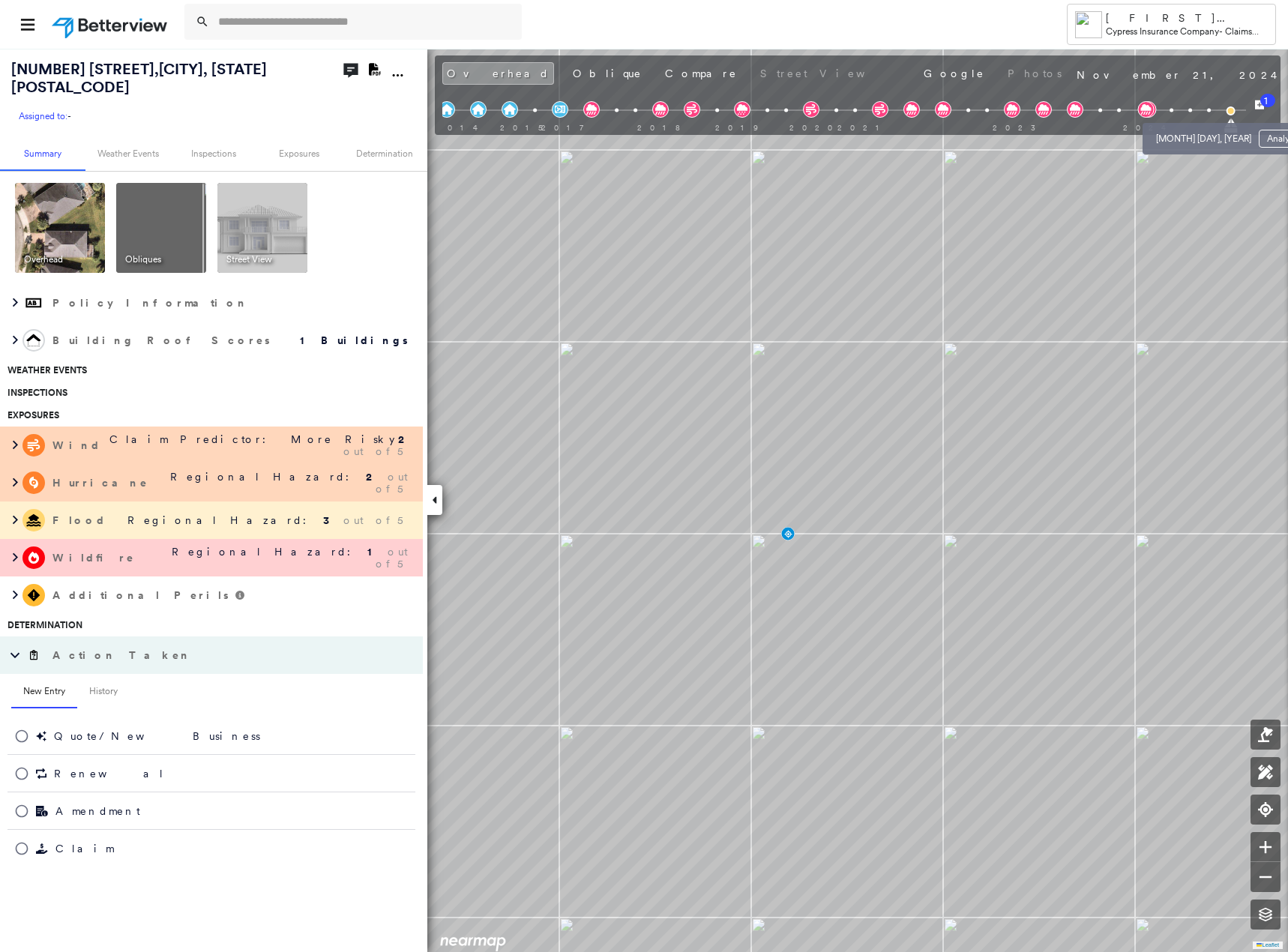 click on "[MONTH] [DAY], [YEAR] Analyze" at bounding box center [1231, 134] 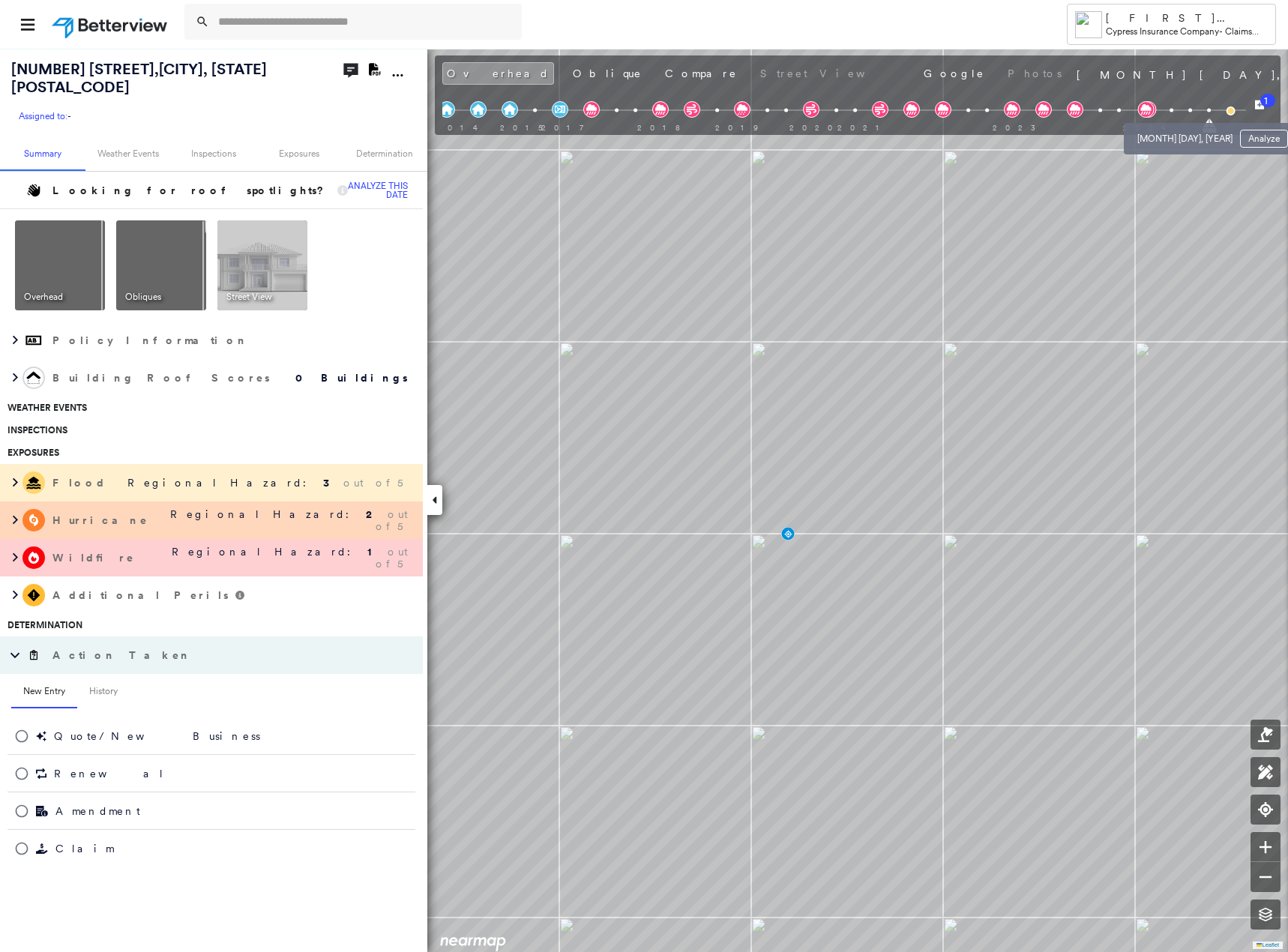 click at bounding box center [1190, 110] 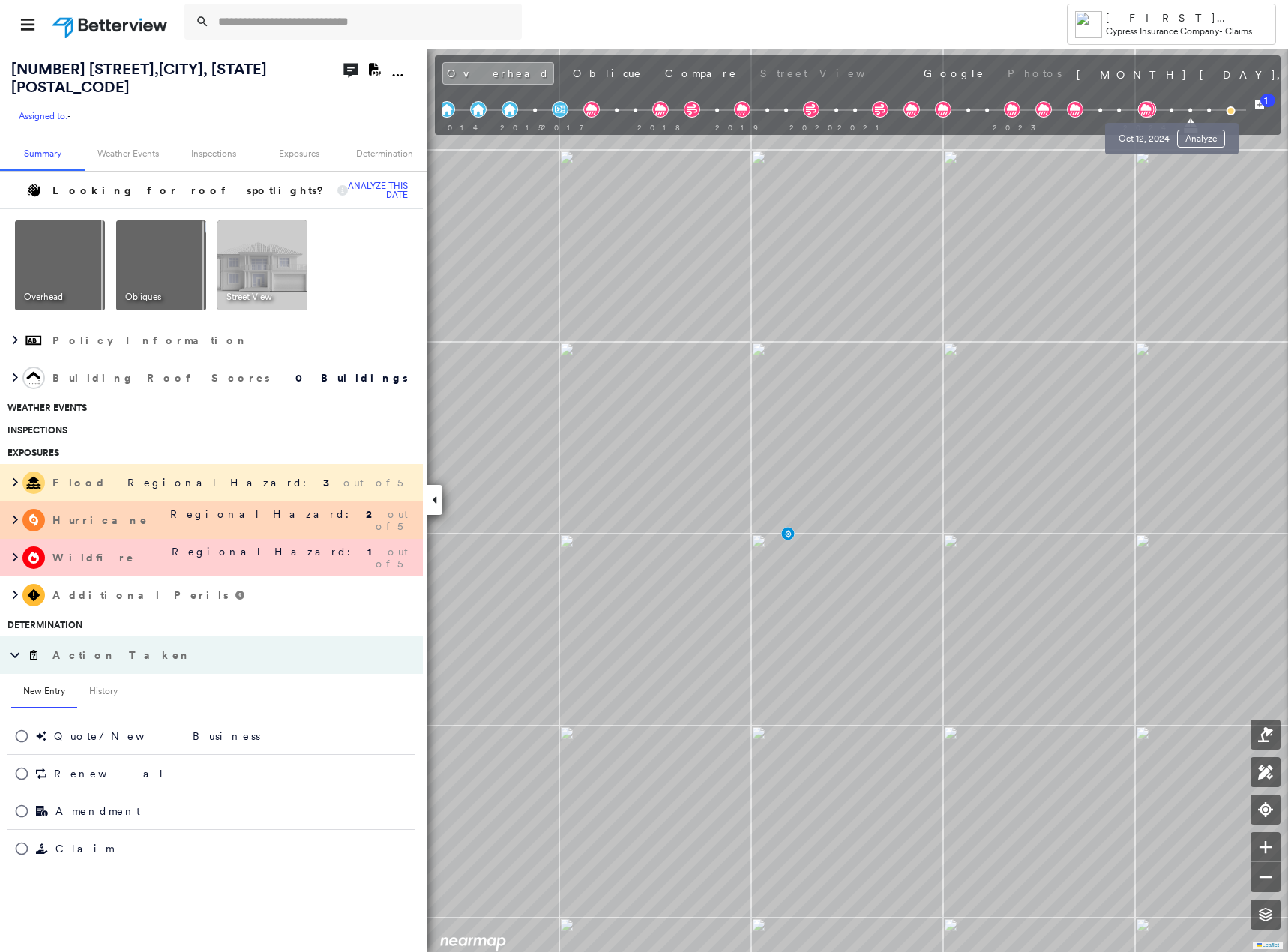 click at bounding box center (1171, 110) 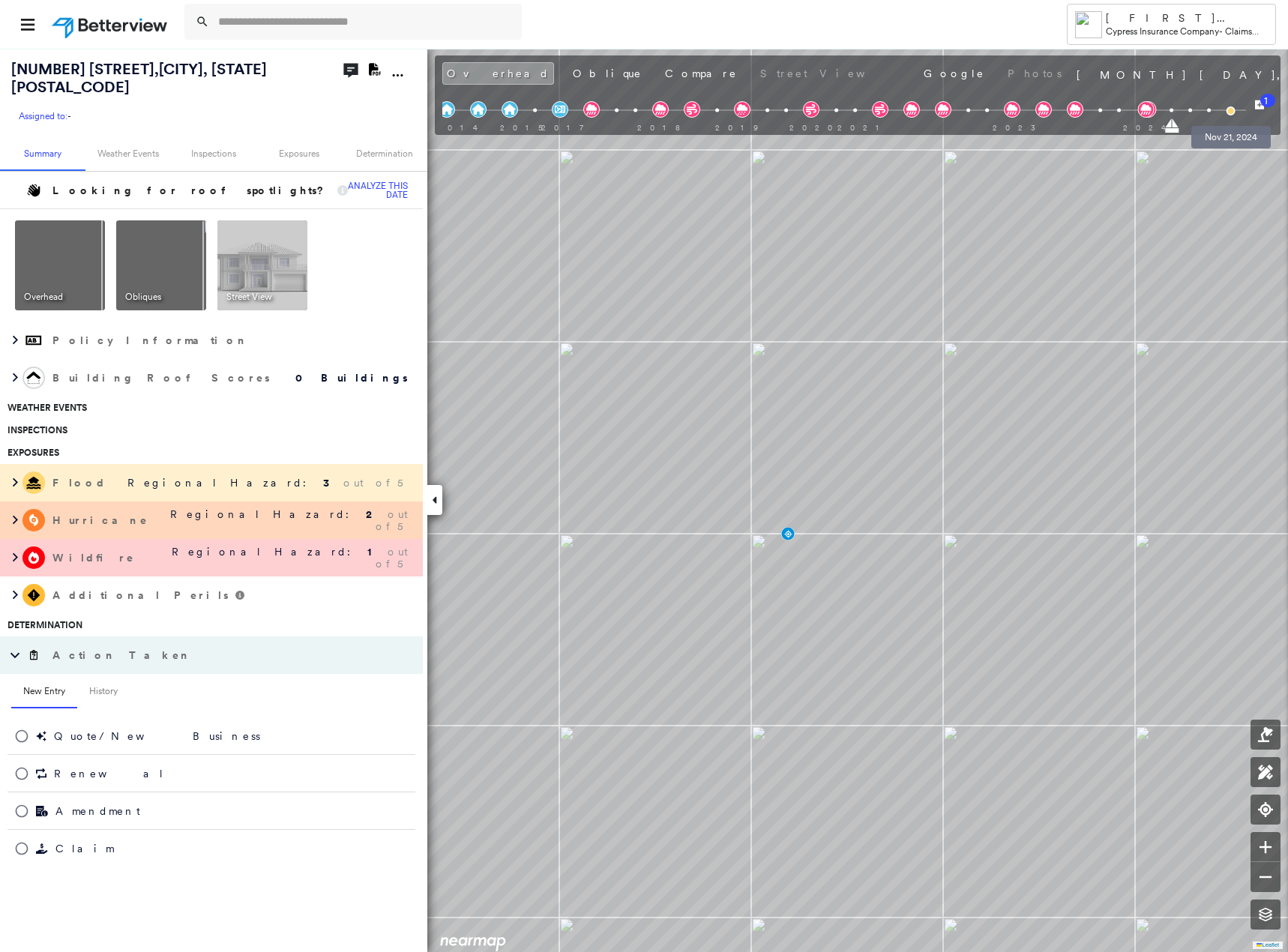 click at bounding box center (1230, 111) 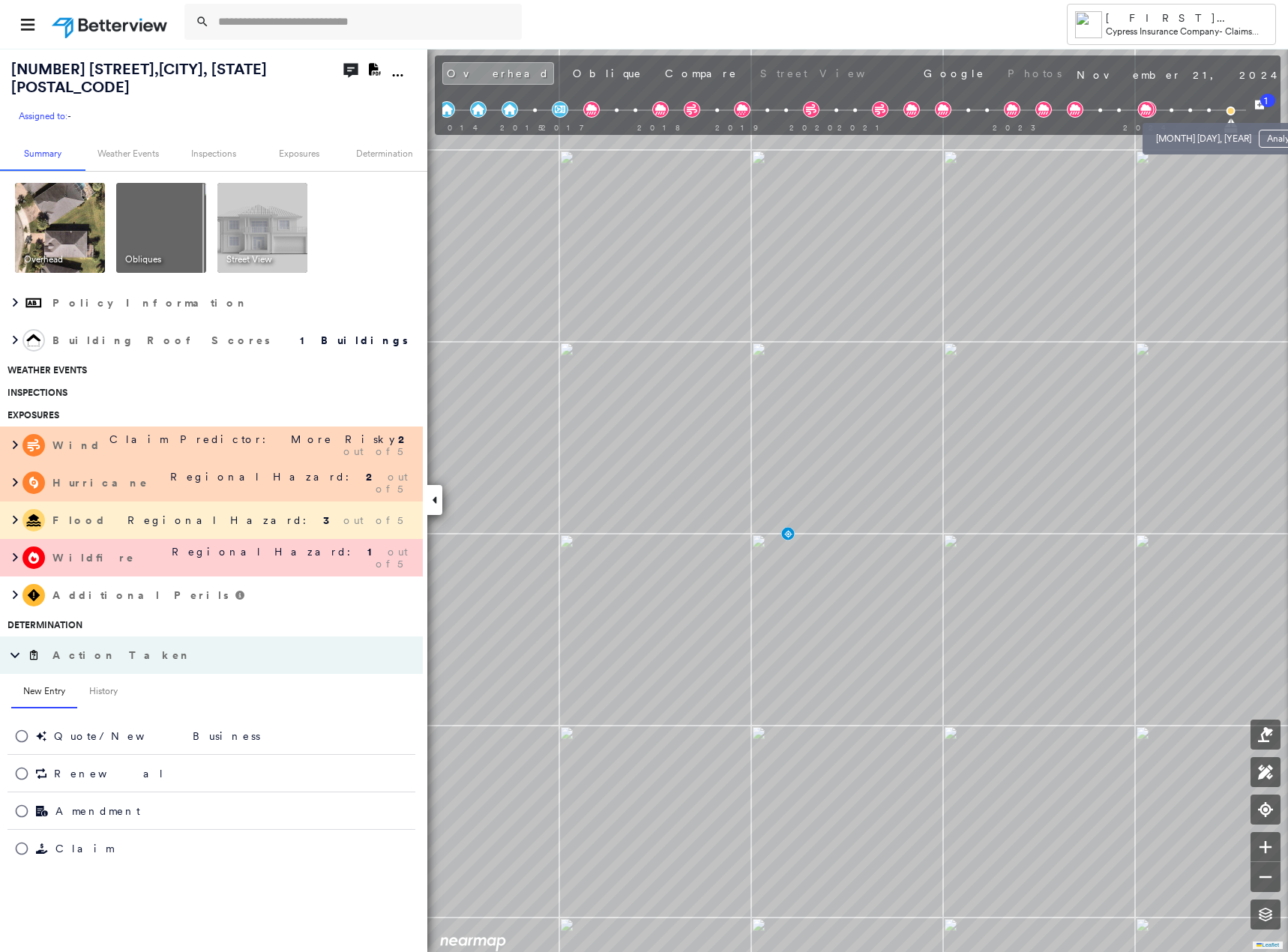 click at bounding box center [1209, 110] 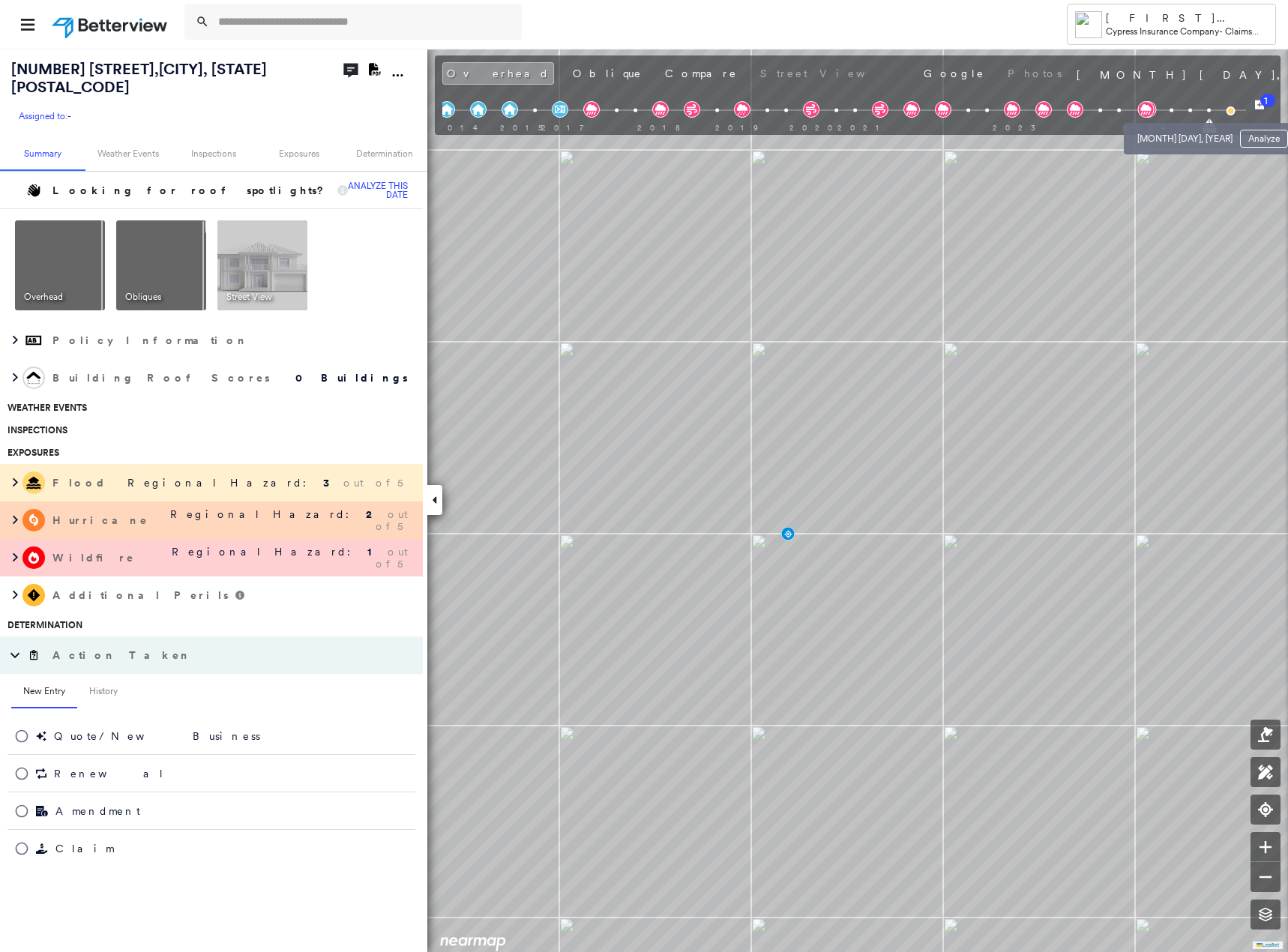 click at bounding box center (1190, 110) 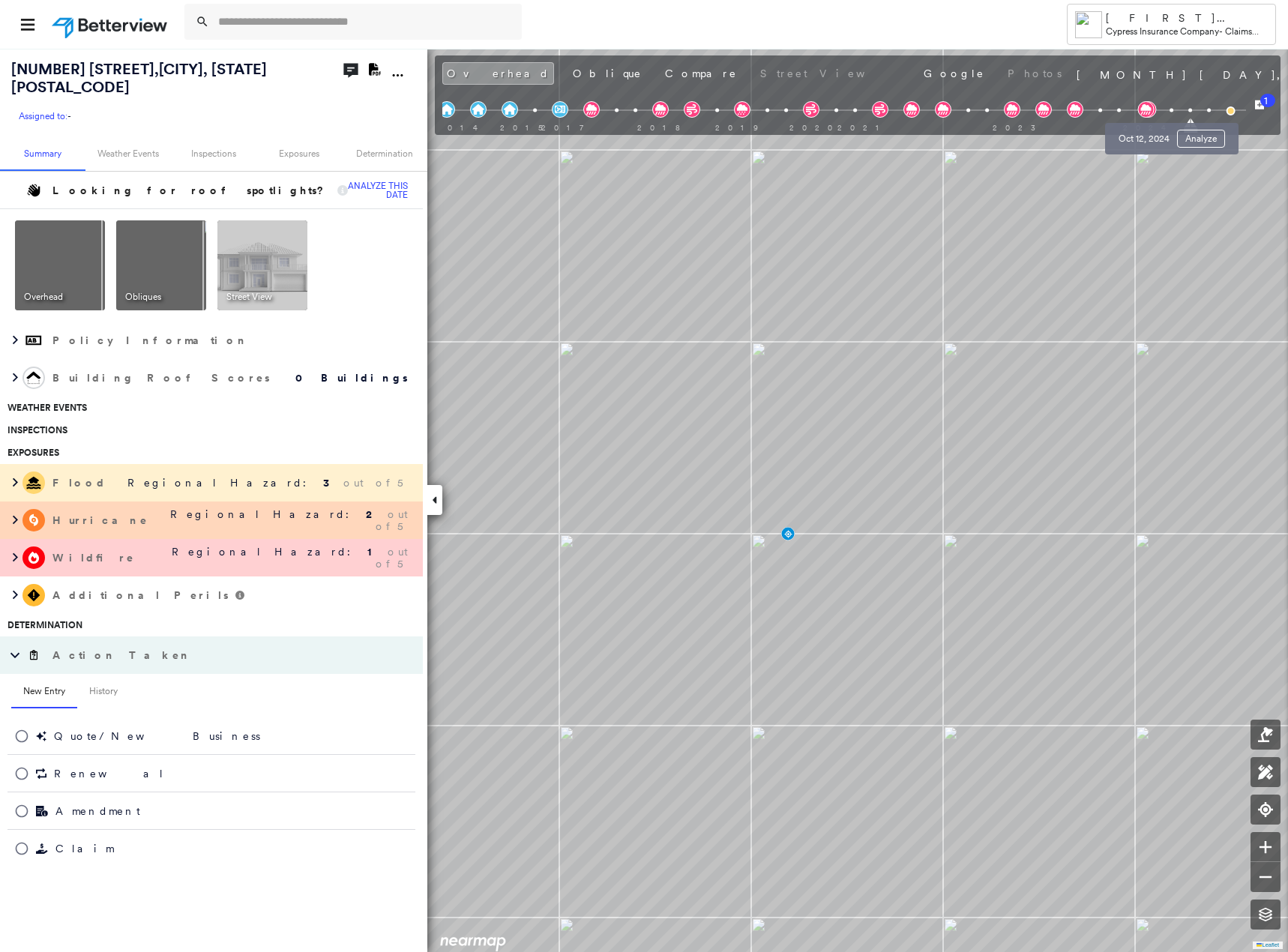 click on "[MONTH] [DAY], [YEAR] Analyze" at bounding box center [1172, 134] 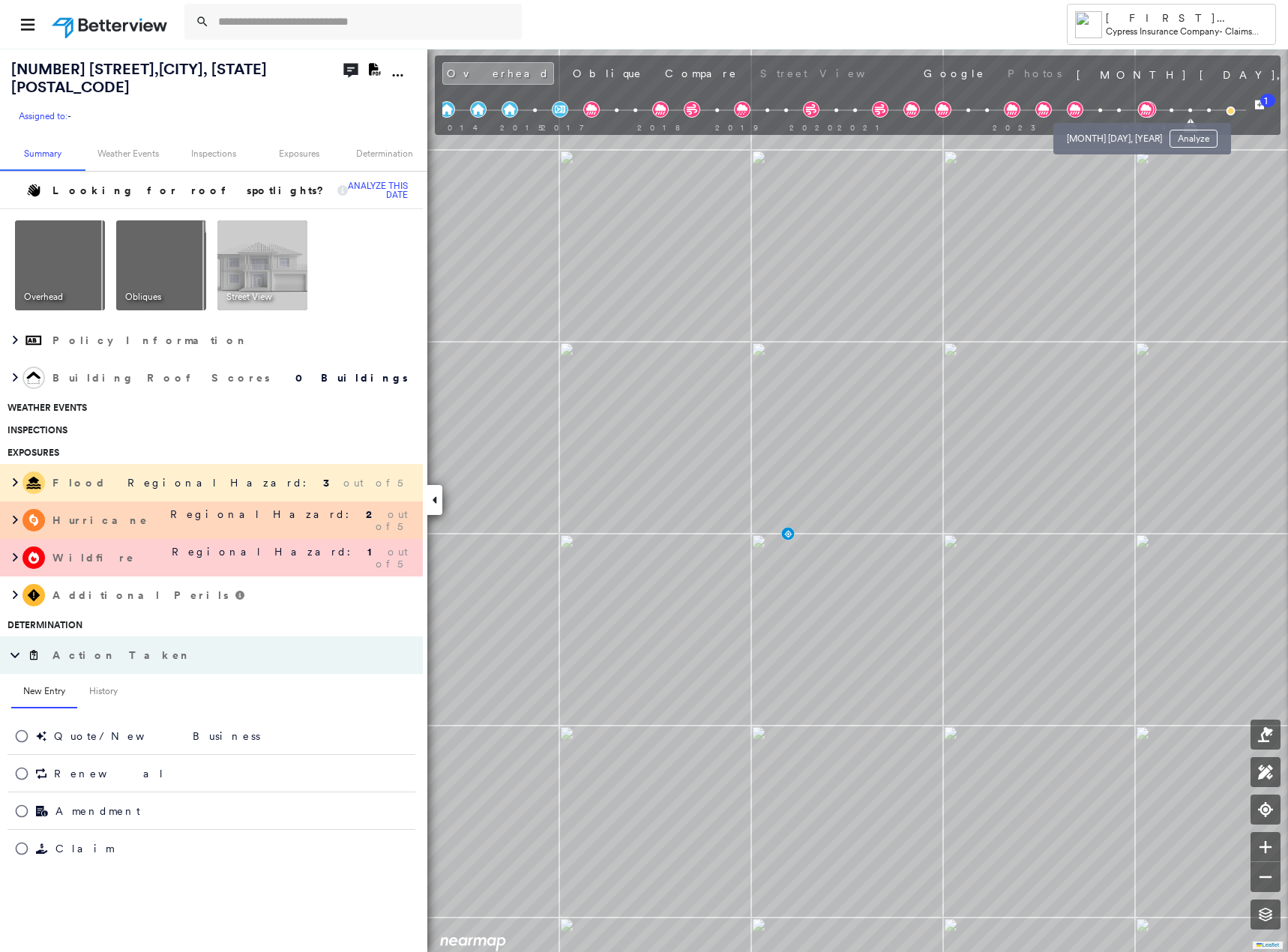click at bounding box center [1119, 110] 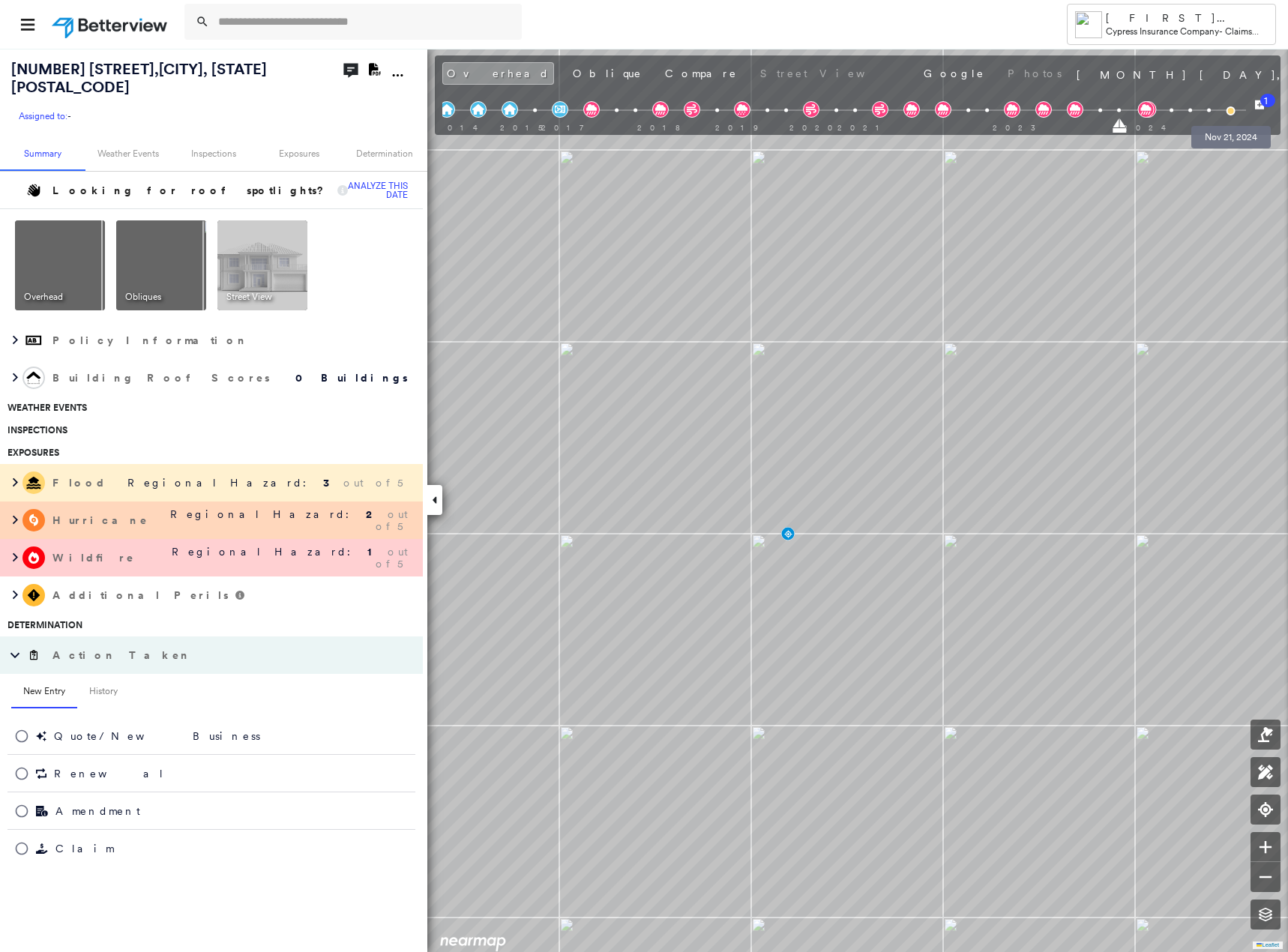 click at bounding box center [1230, 111] 